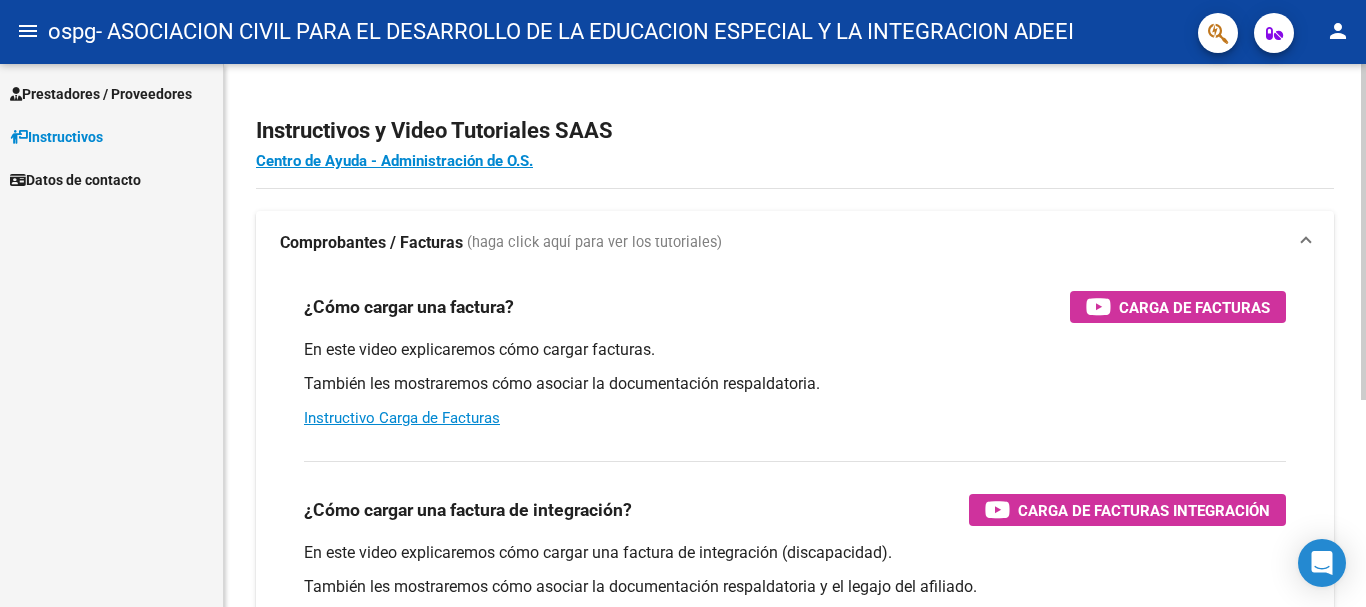 scroll, scrollTop: 0, scrollLeft: 0, axis: both 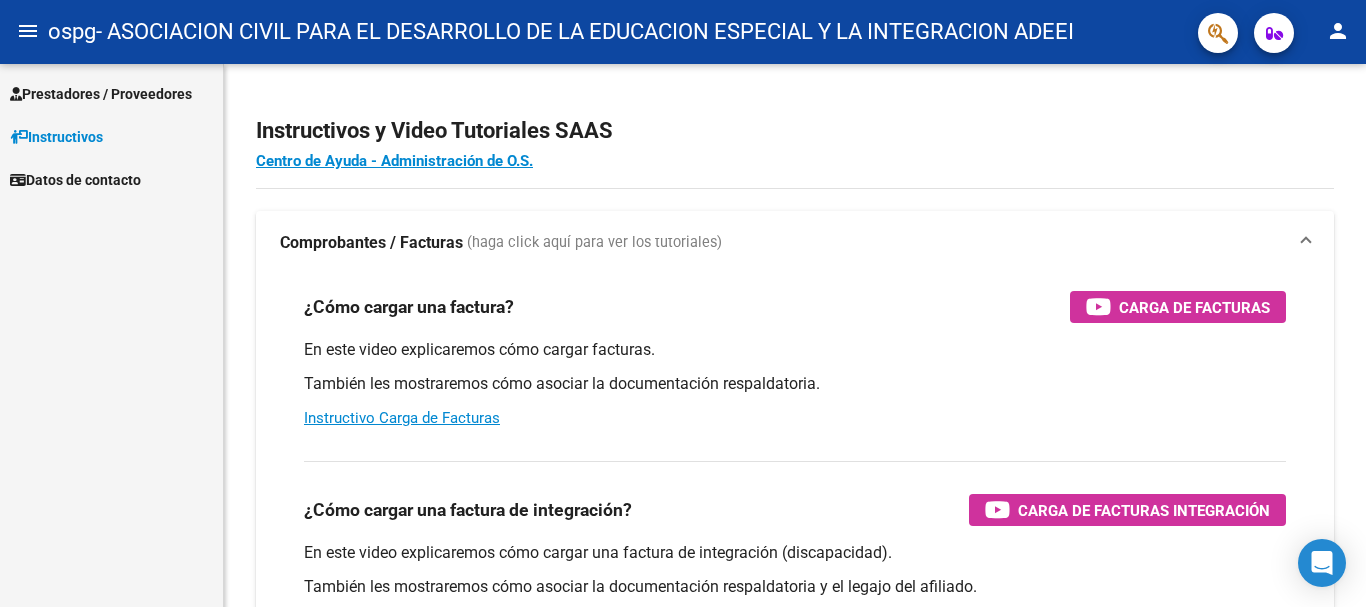 click on "Prestadores / Proveedores" at bounding box center [101, 94] 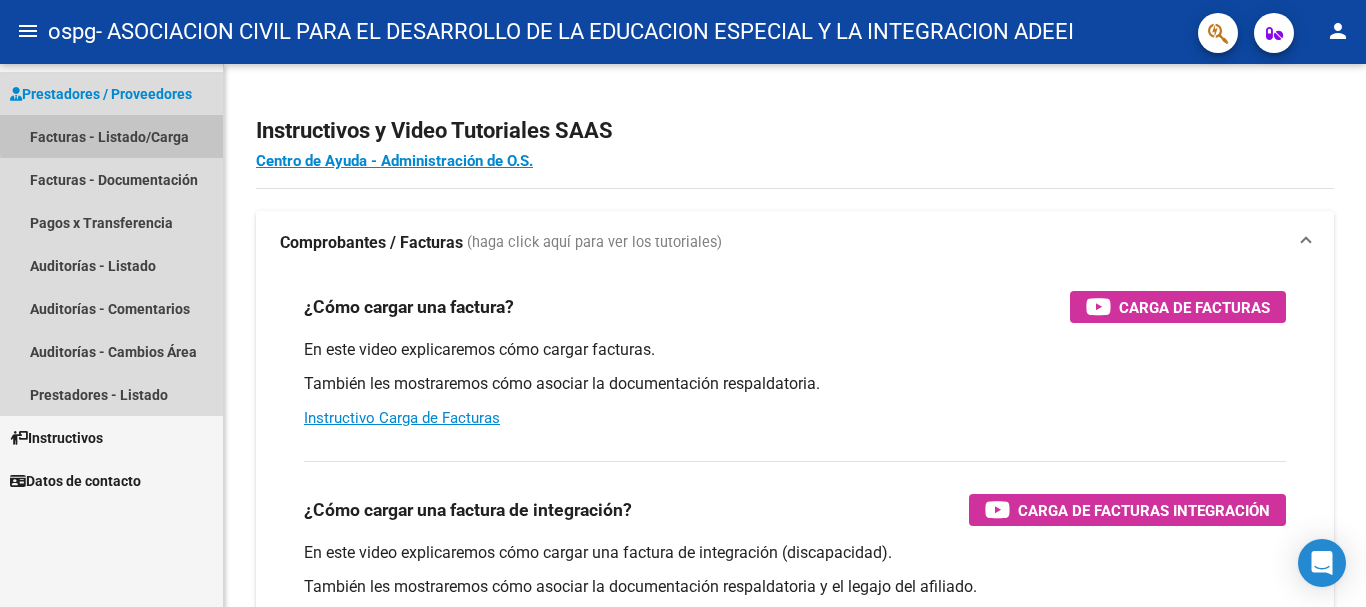 click on "Facturas - Listado/Carga" at bounding box center [111, 136] 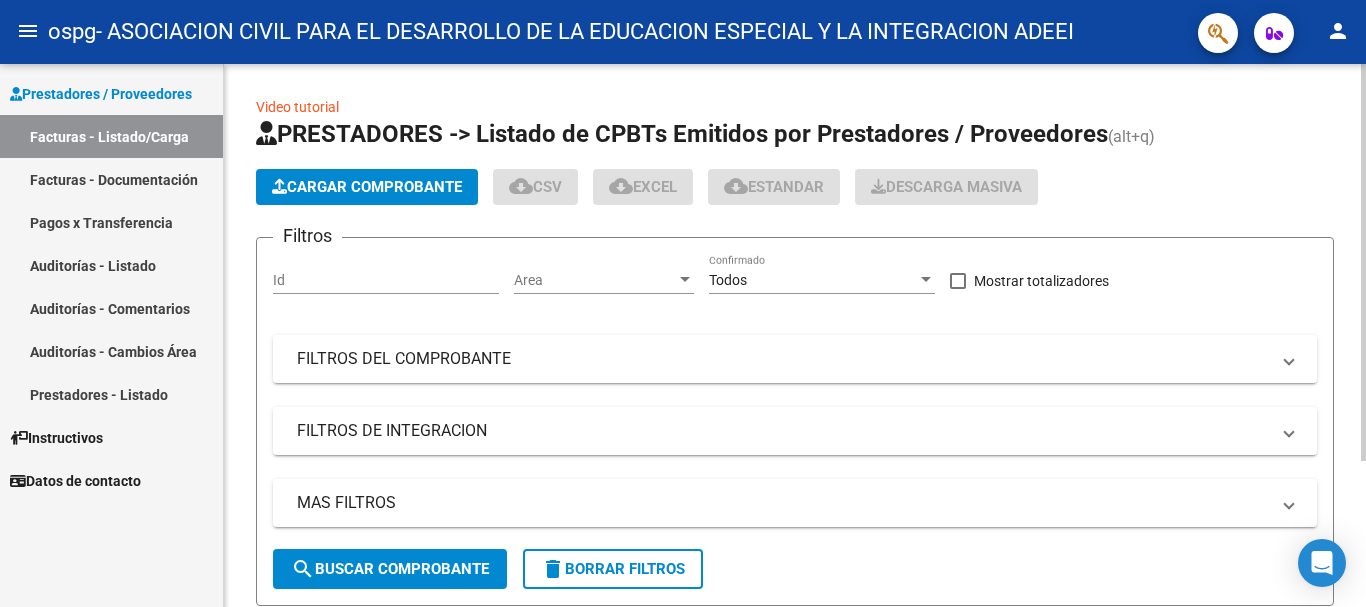 click on "Cargar Comprobante" 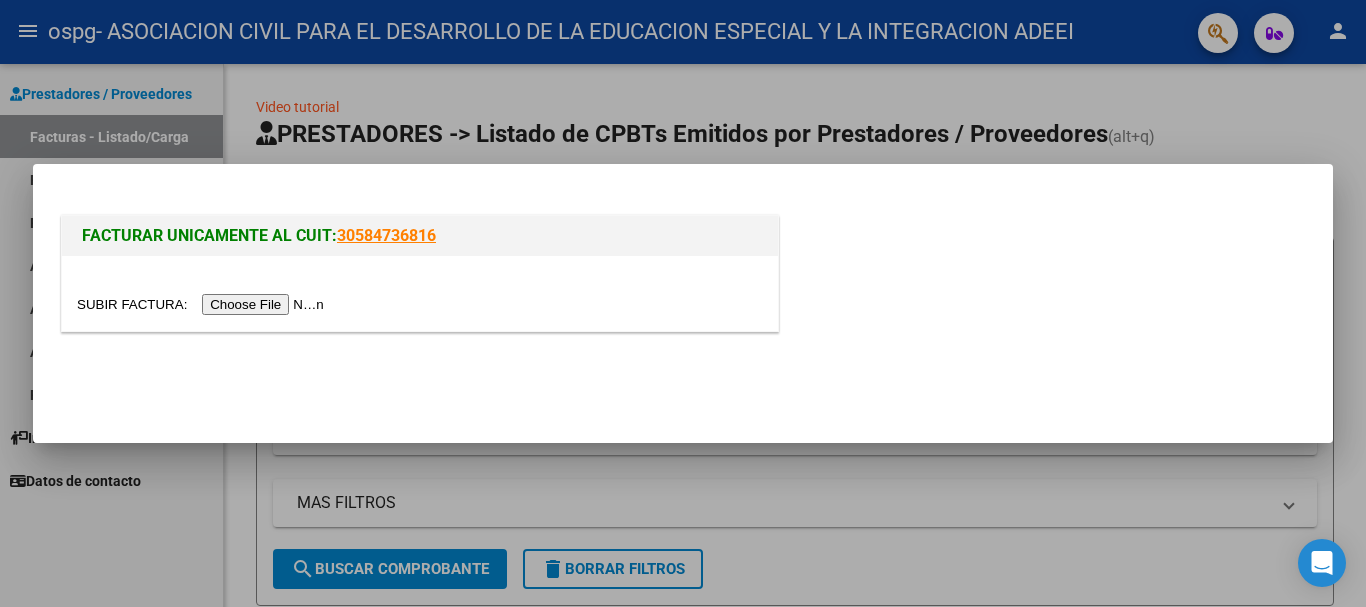 click at bounding box center (203, 304) 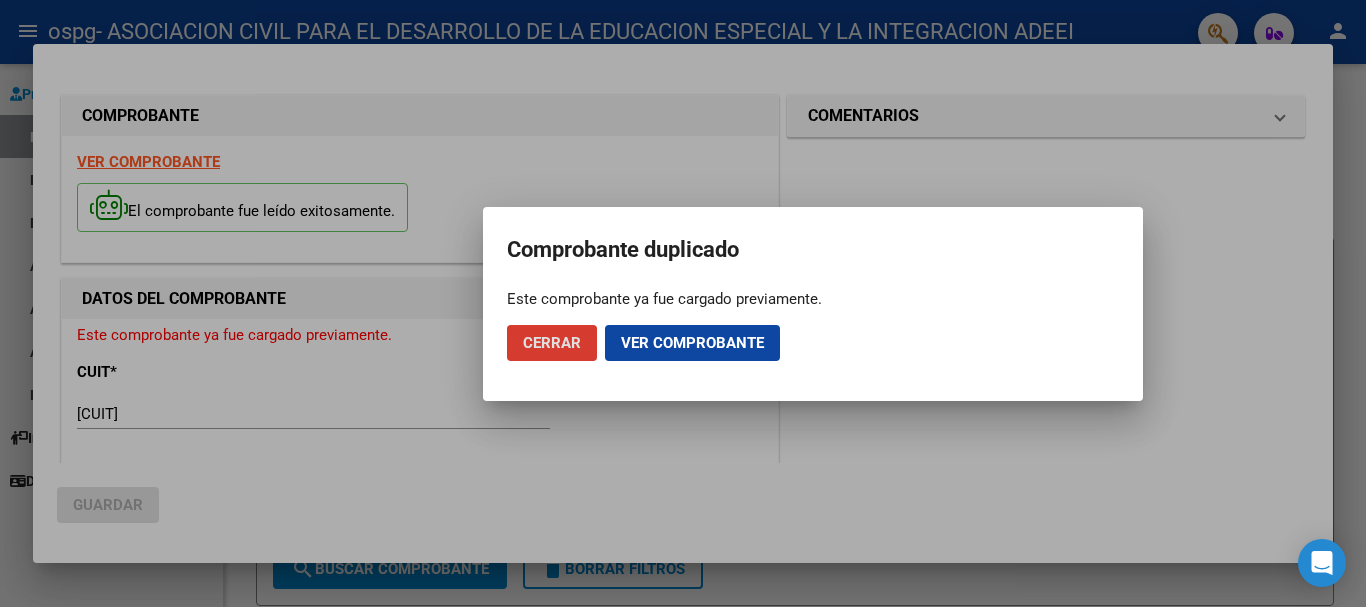 click on "Cerrar" 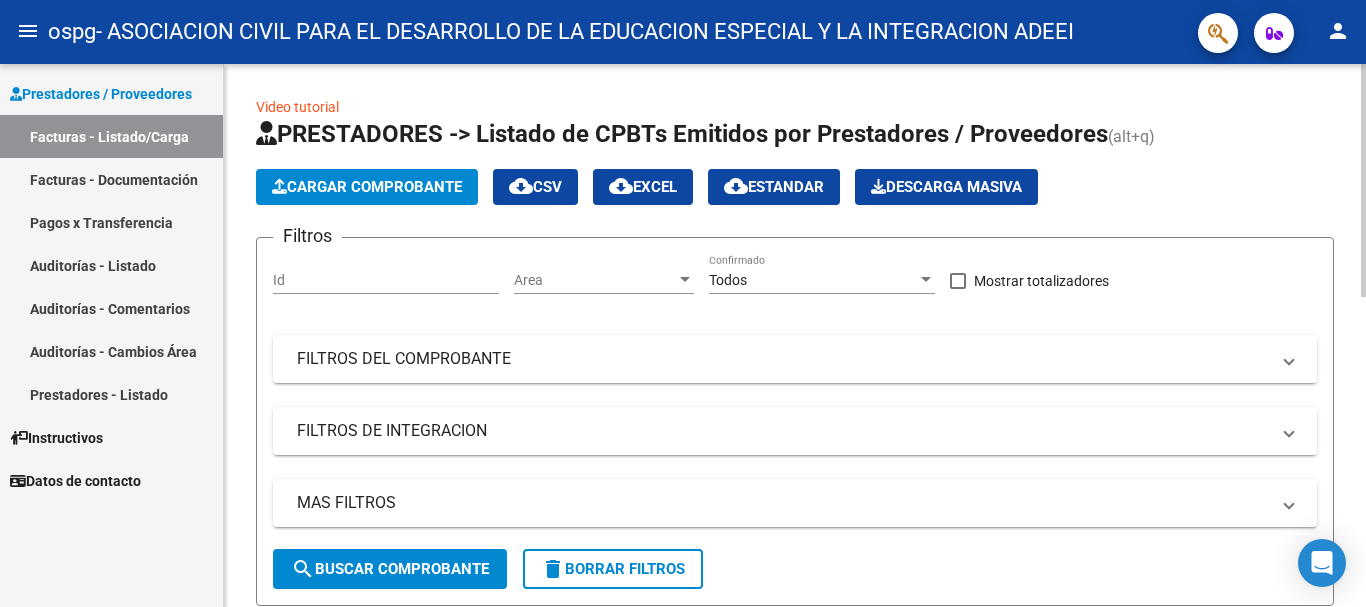 click on "Cargar Comprobante" 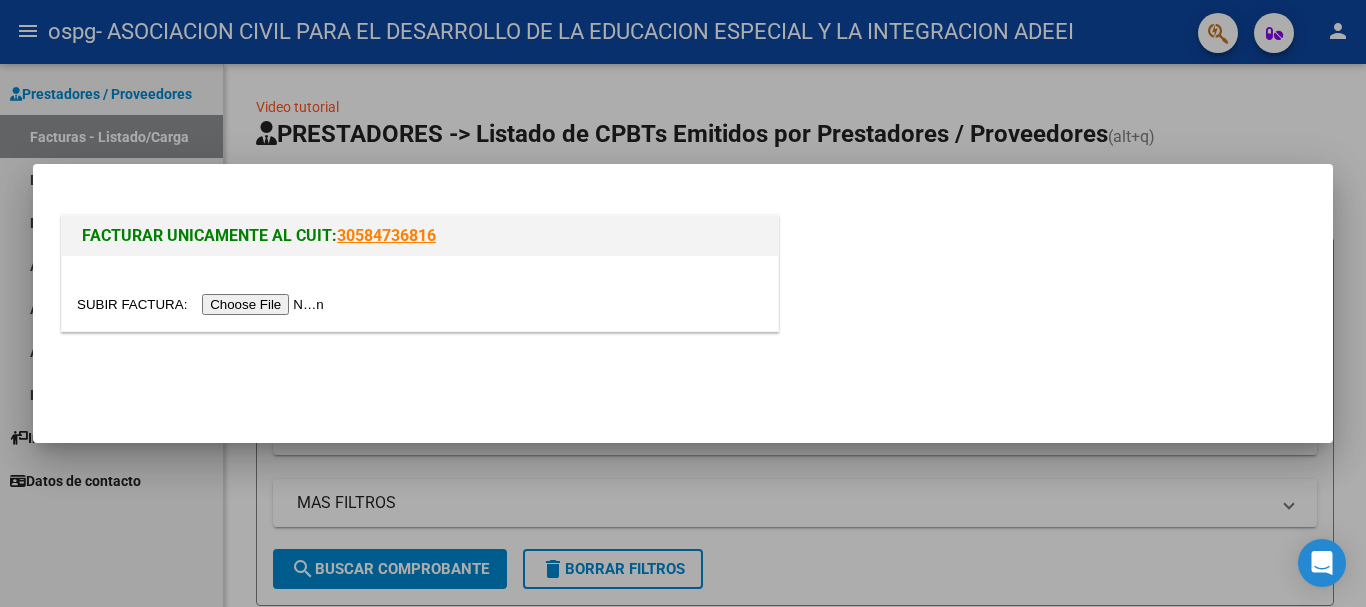 click at bounding box center (203, 304) 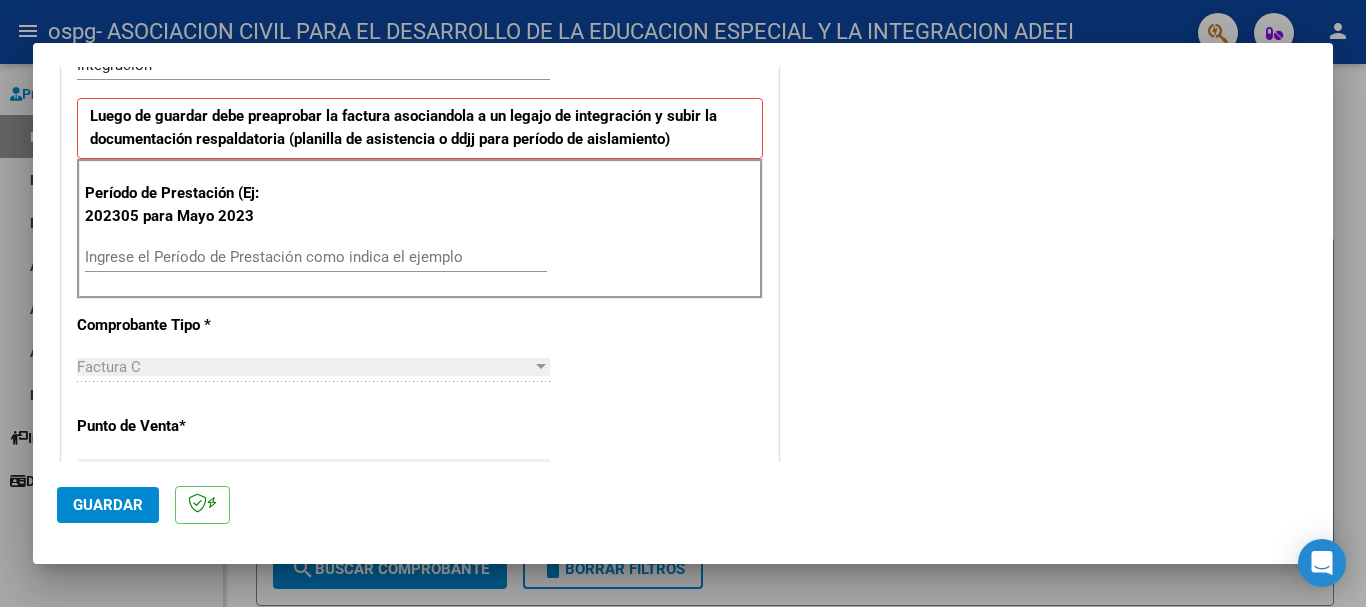 scroll, scrollTop: 500, scrollLeft: 0, axis: vertical 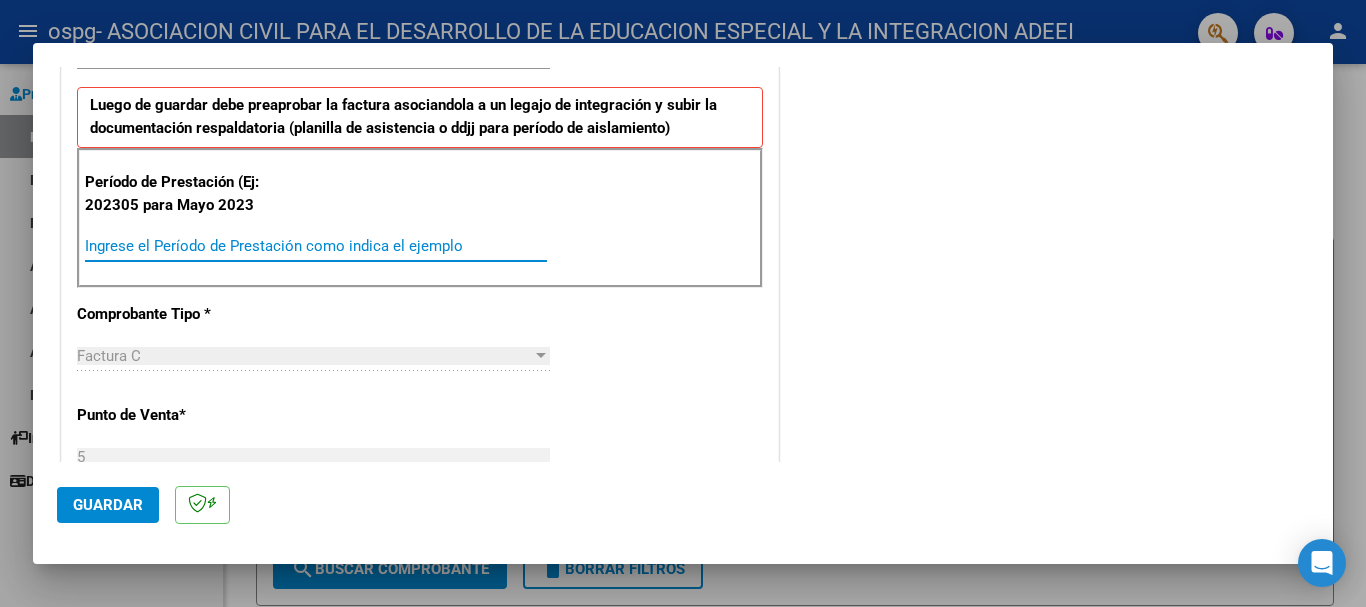 drag, startPoint x: 281, startPoint y: 250, endPoint x: 351, endPoint y: 244, distance: 70.256676 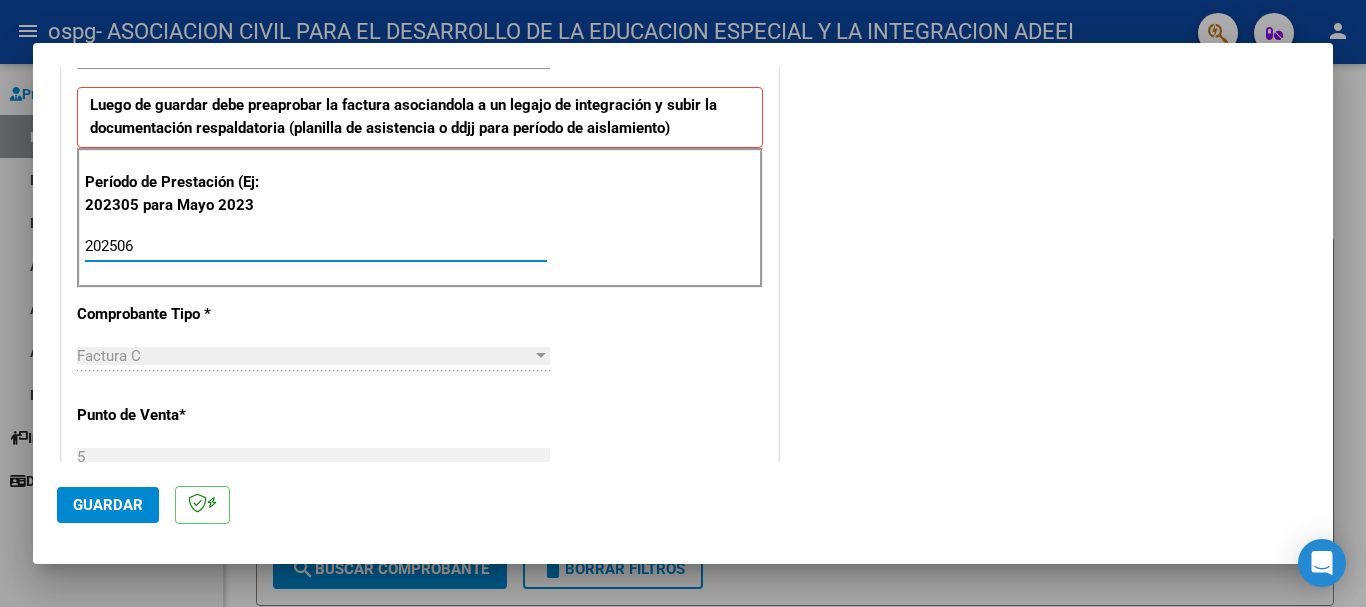 type on "202506" 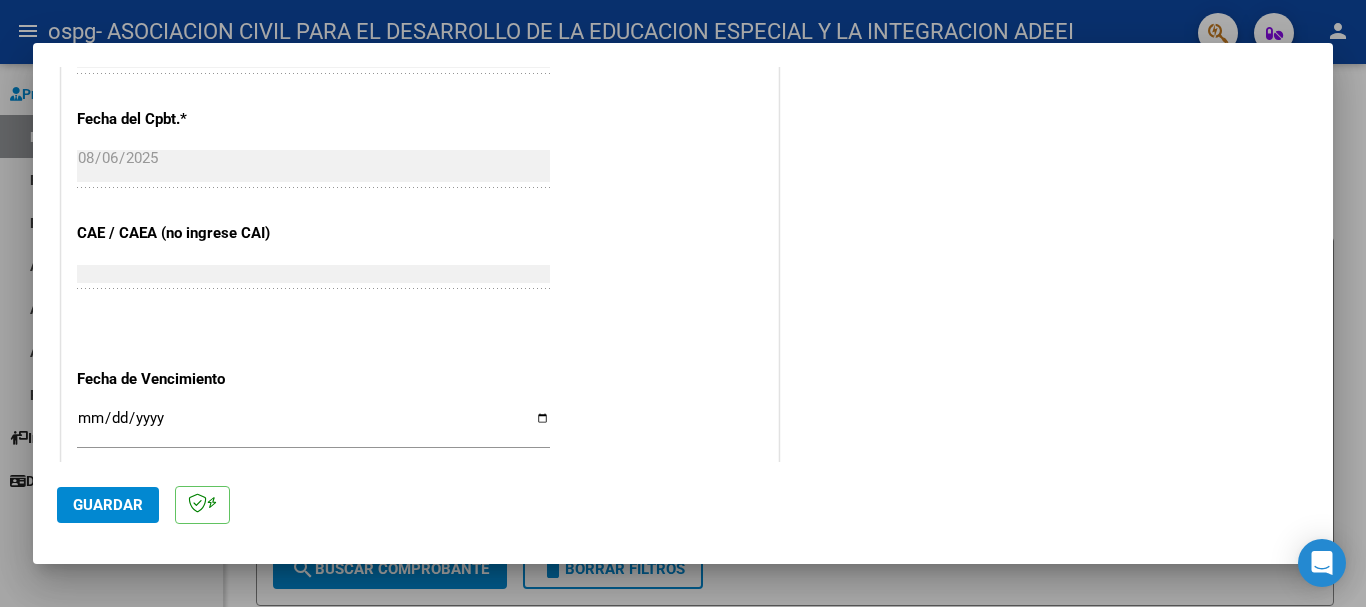 scroll, scrollTop: 1200, scrollLeft: 0, axis: vertical 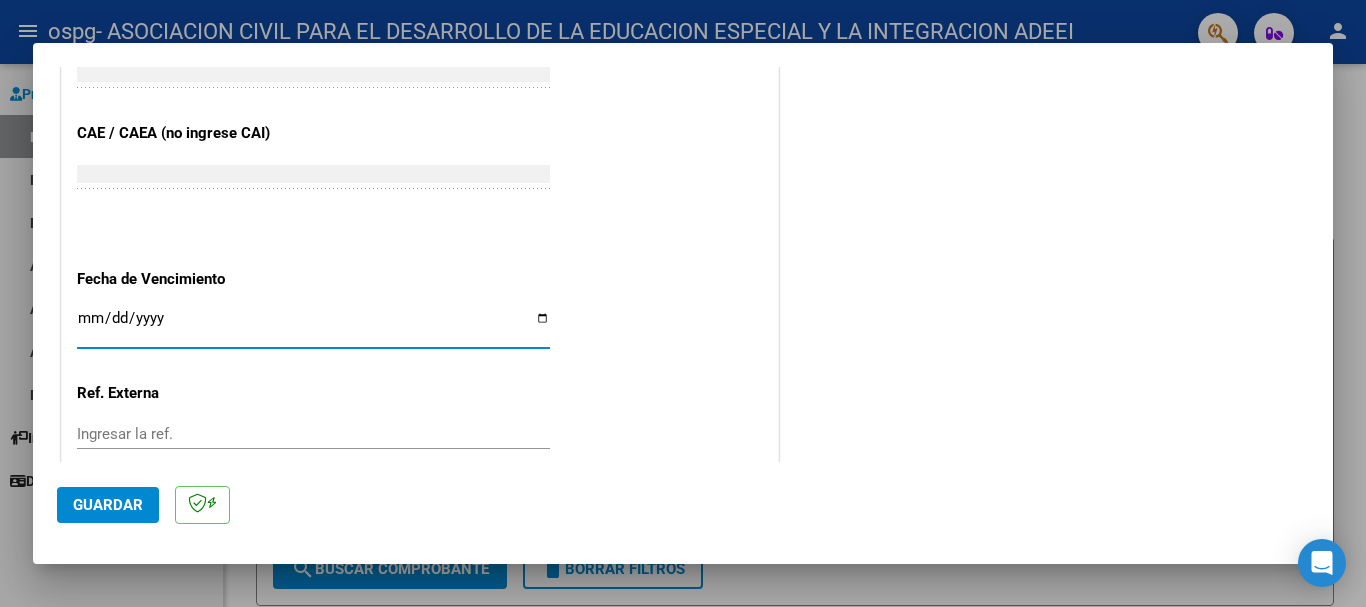 drag, startPoint x: 82, startPoint y: 321, endPoint x: 224, endPoint y: 321, distance: 142 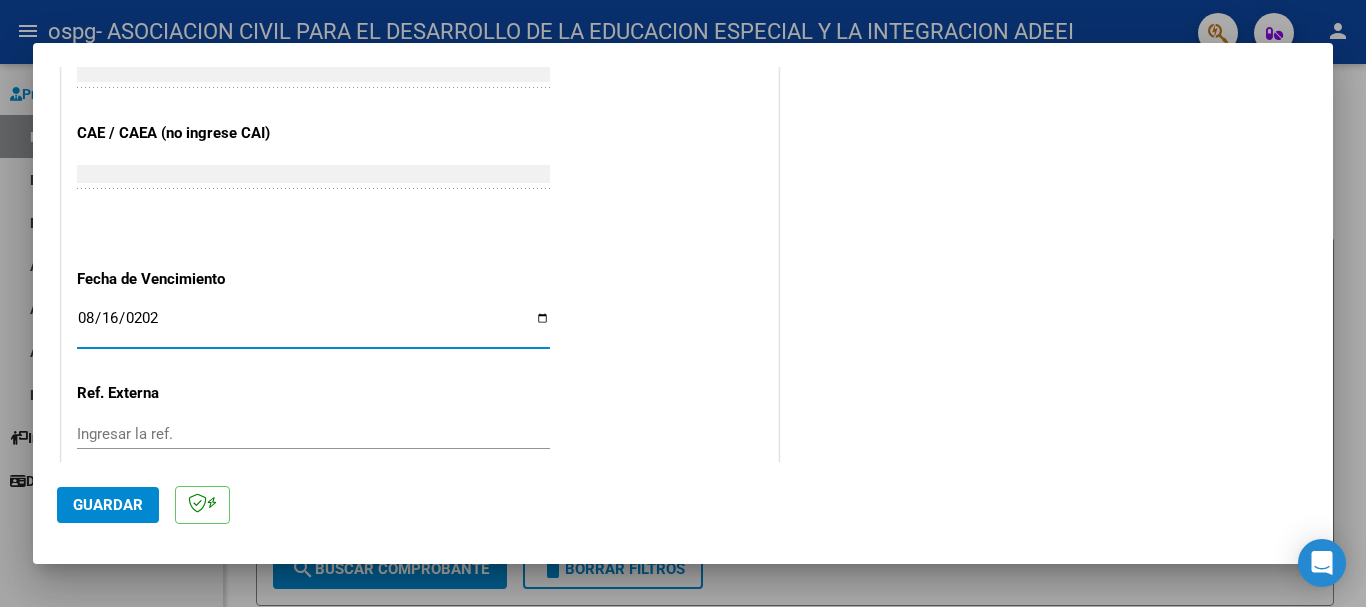 type on "2025-08-16" 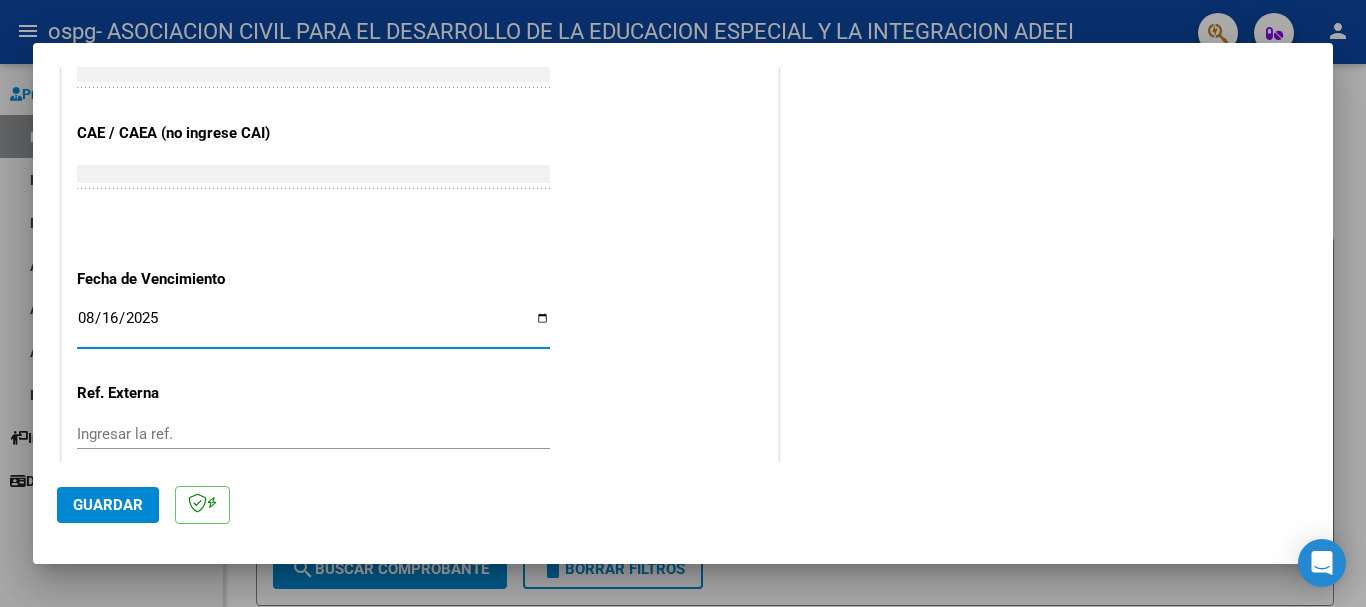 click on "CUIT  *   [CUIT] Ingresar CUIT  ANALISIS PRESTADOR  Area destinado * Integración Seleccionar Area Luego de guardar debe preaprobar la factura asociandola a un legajo de integración y subir la documentación respaldatoria (planilla de asistencia o ddjj para período de aislamiento)  Período de Prestación (Ej: 202305 para Mayo 2023    202506 Ingrese el Período de Prestación como indica el ejemplo   Comprobante Tipo * Factura C Seleccionar Tipo Punto de Venta  *   5 Ingresar el Nro.  Número  *   43057 Ingresar el Nro.  Monto  *   $ 369.474,28 Ingresar el monto  Fecha del Cpbt.  *   2025-08-06 Ingresar la fecha  CAE / CAEA (no ingrese CAI)    75322188970392 Ingresar el CAE o CAEA (no ingrese CAI)  Fecha de Vencimiento    2025-08-16 Ingresar la fecha  Ref. Externa    Ingresar la ref.  N° Liquidación    Ingresar el N° Liquidación" at bounding box center (420, -150) 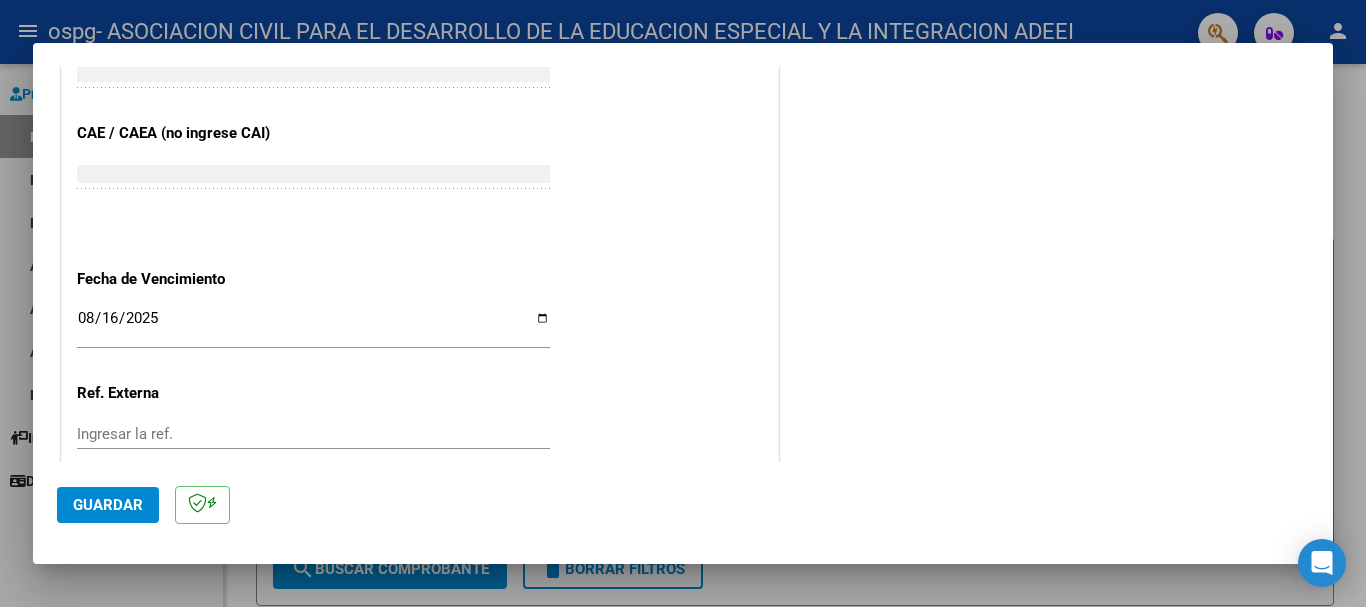 click on "Ingresar la ref." at bounding box center (313, 434) 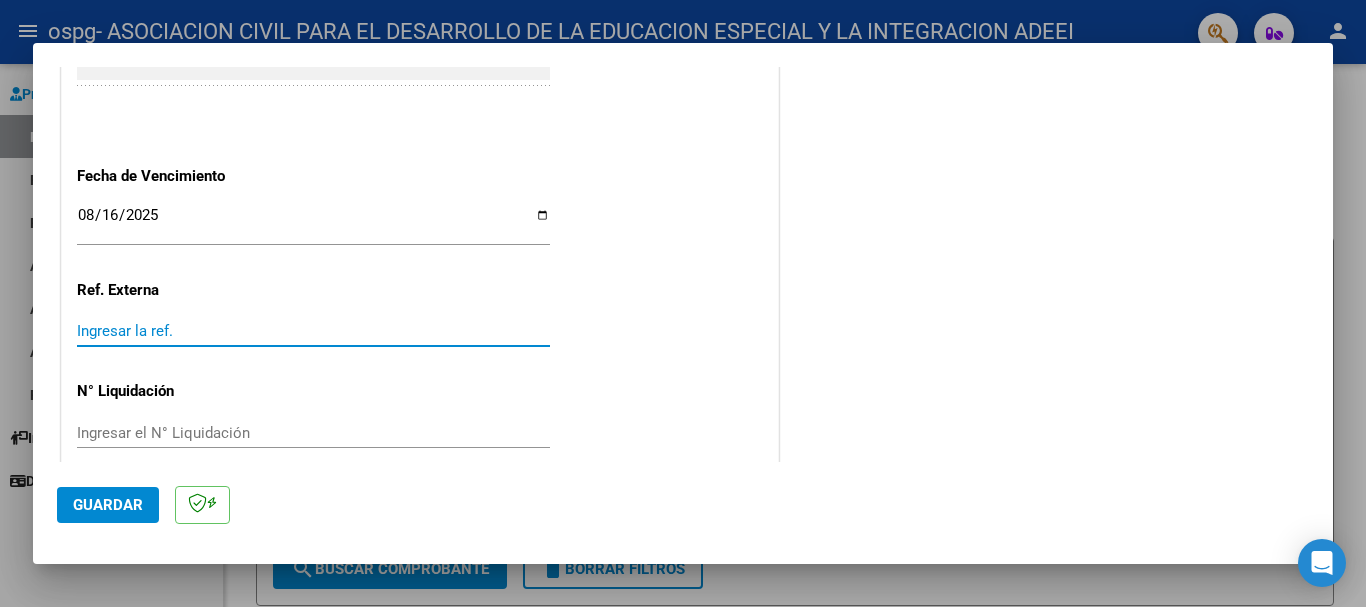 scroll, scrollTop: 1327, scrollLeft: 0, axis: vertical 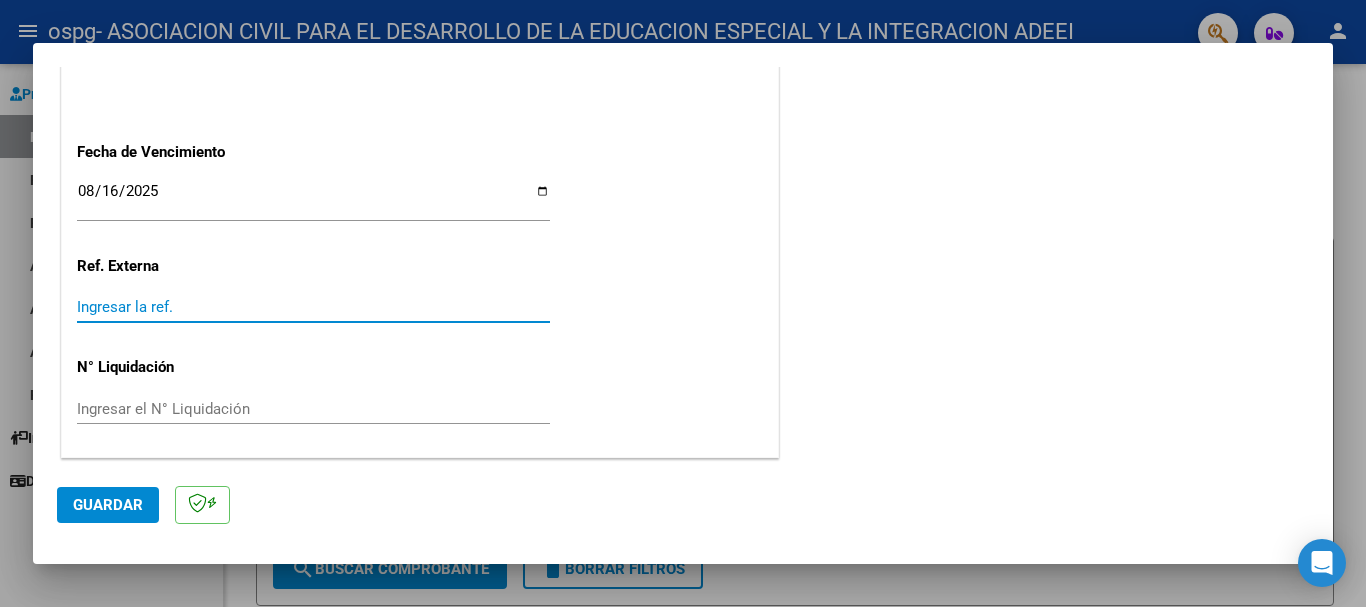 click on "Guardar" 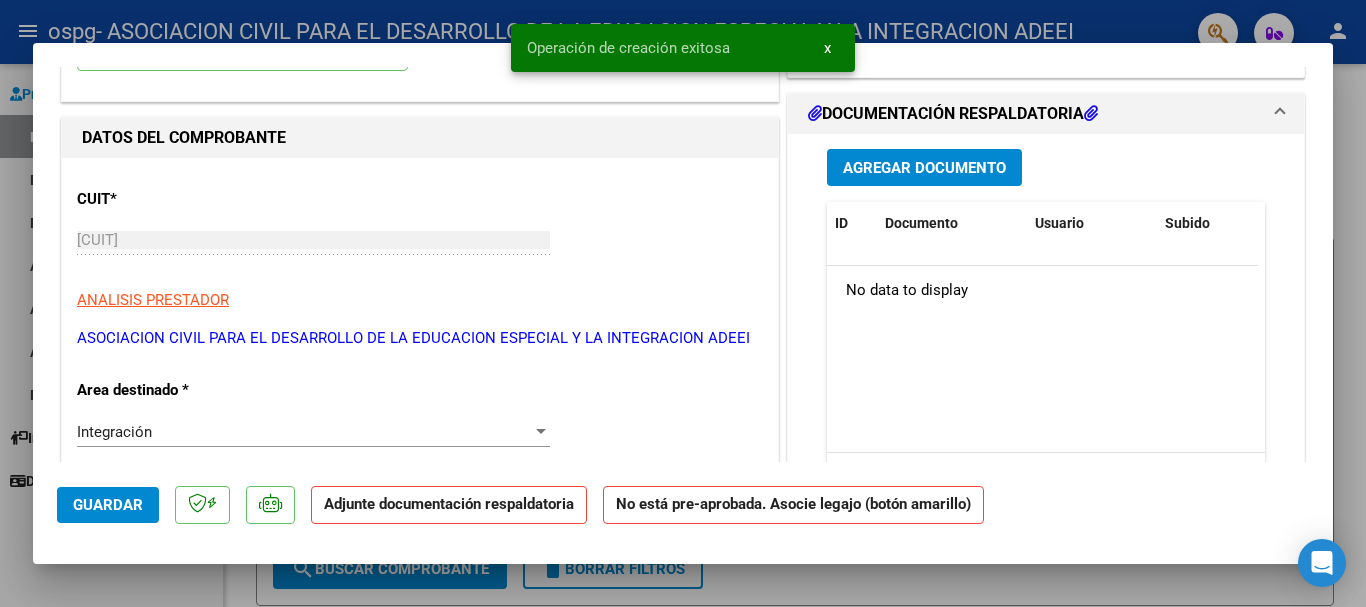 scroll, scrollTop: 200, scrollLeft: 0, axis: vertical 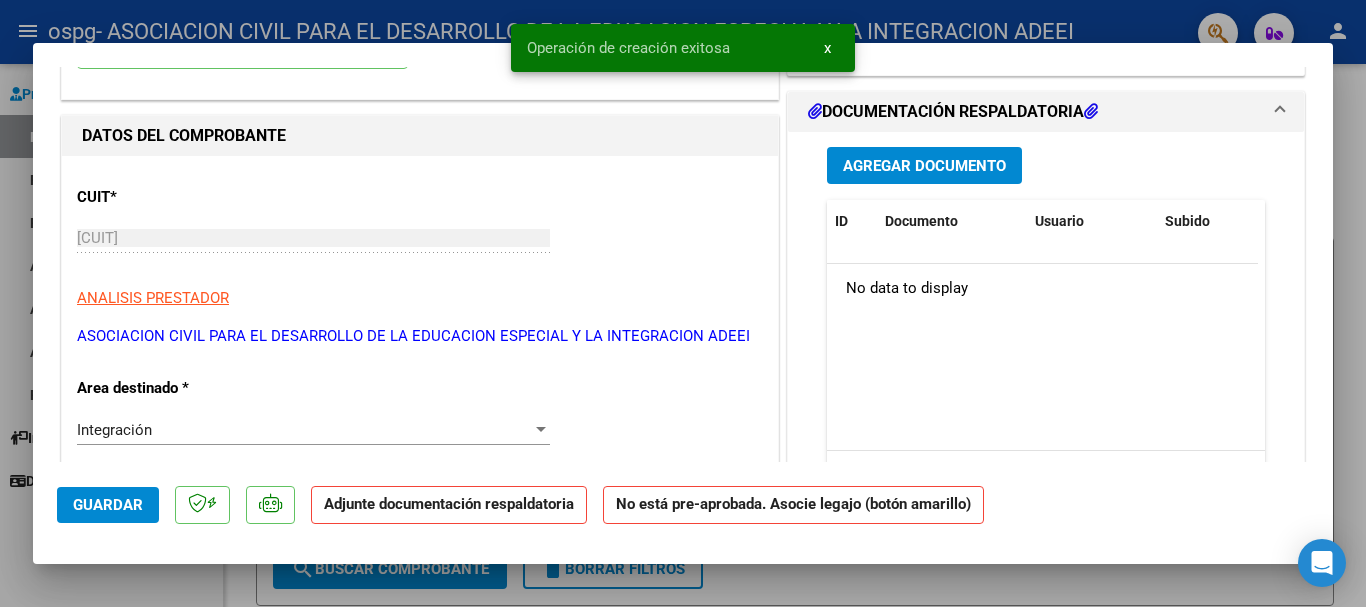 click on "Agregar Documento" at bounding box center (924, 166) 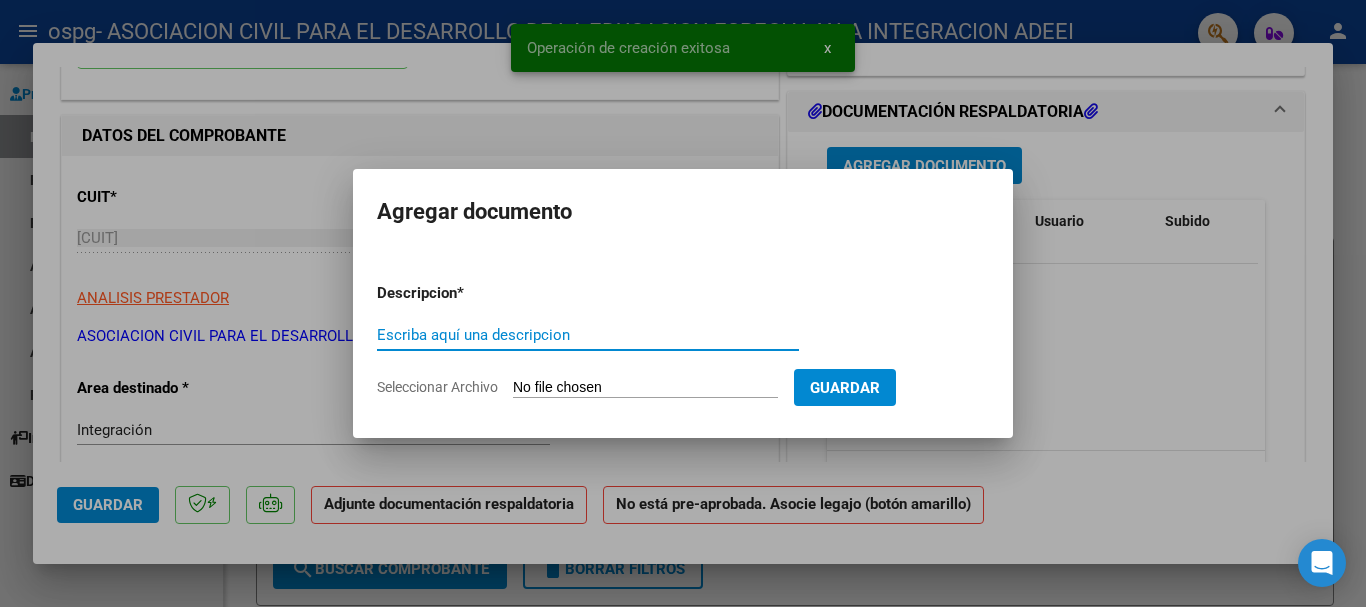 click on "Seleccionar Archivo" at bounding box center (645, 388) 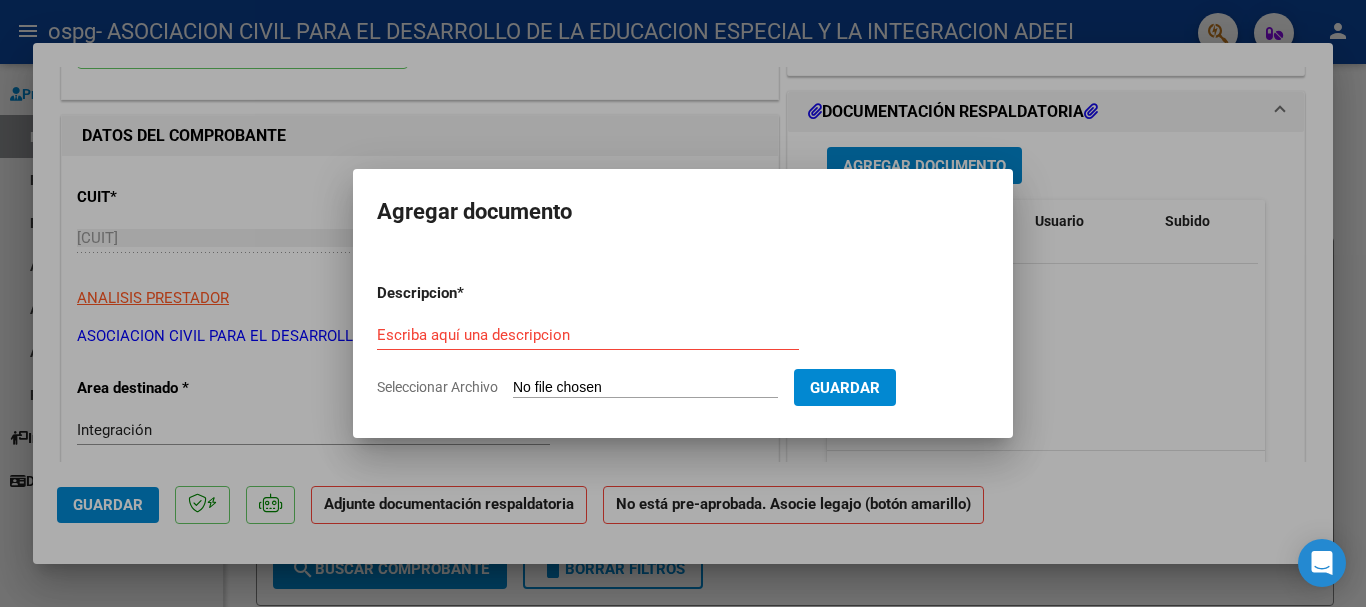 type on "C:\fakepath\OSPEG - [NAME] AZUL 06-2025.pdf" 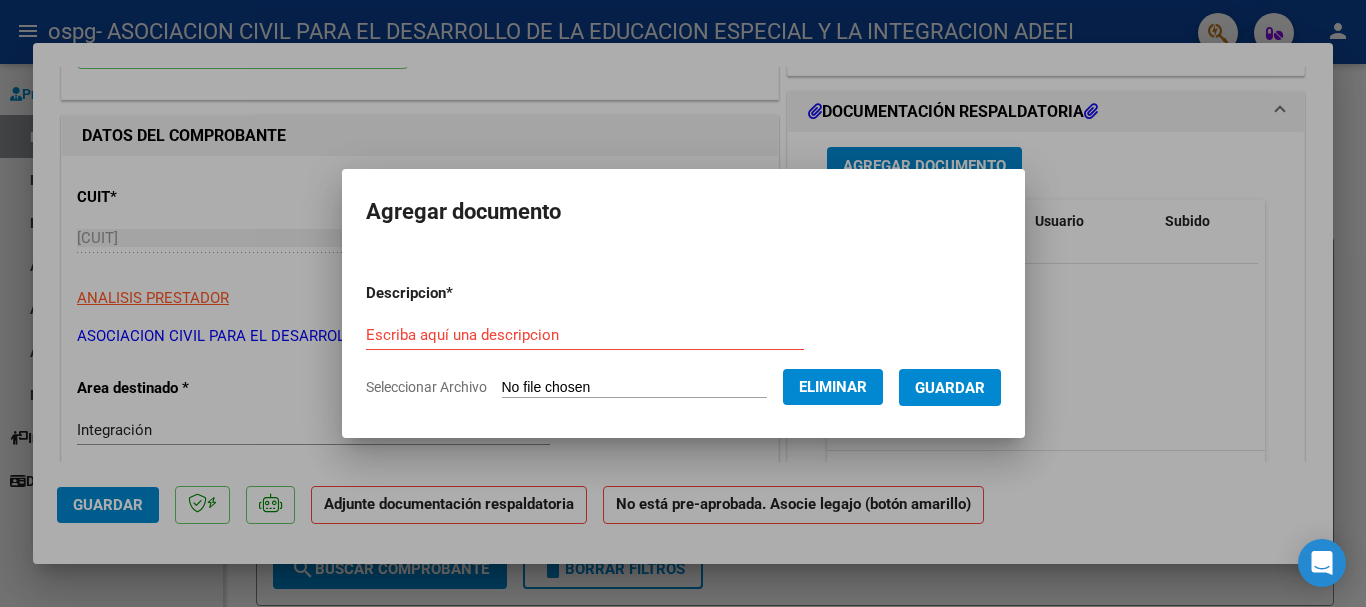drag, startPoint x: 571, startPoint y: 323, endPoint x: 563, endPoint y: 337, distance: 16.124516 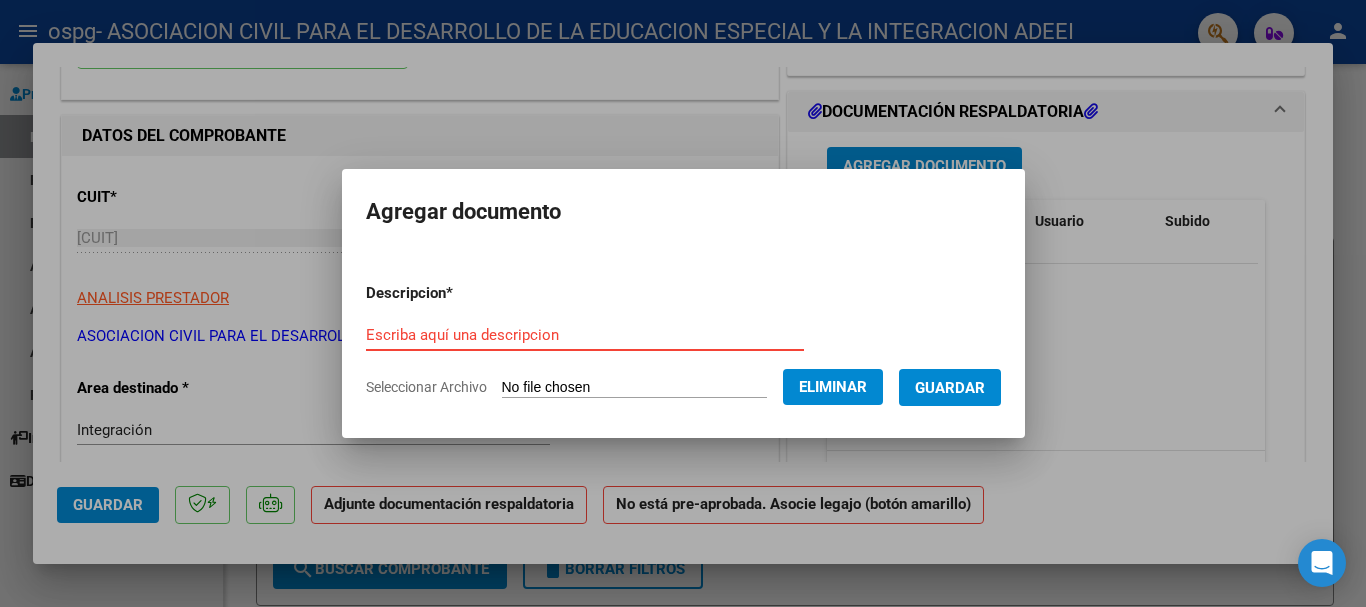 click on "Escriba aquí una descripcion" at bounding box center (585, 335) 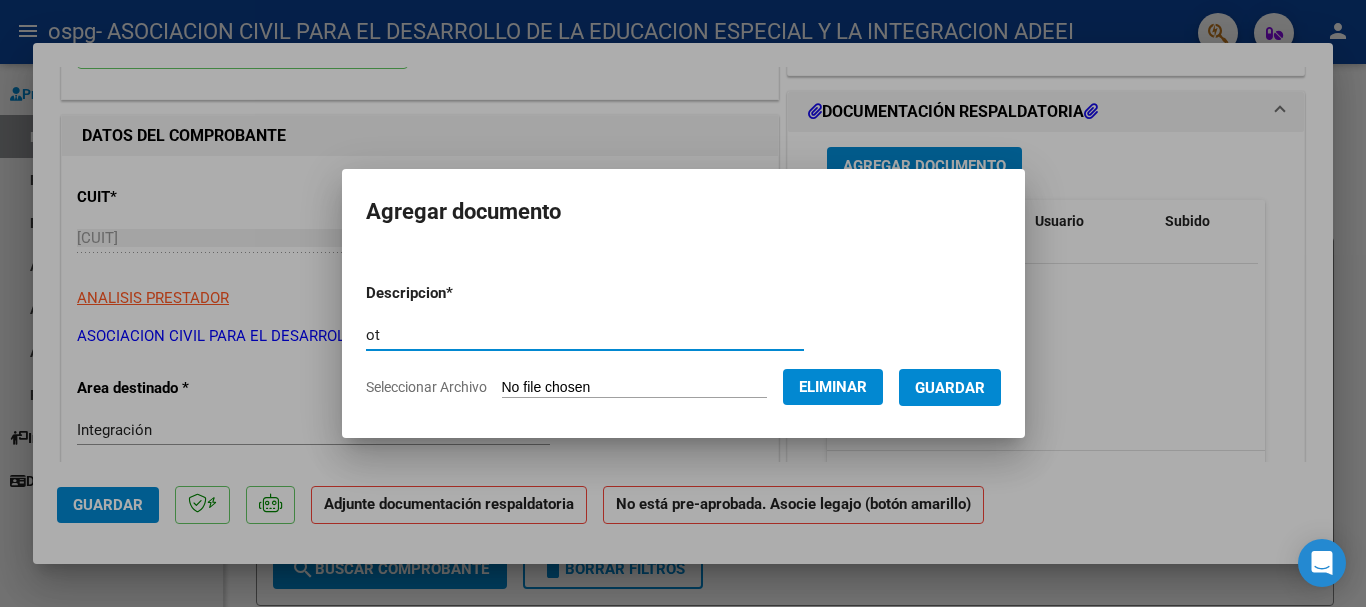 type on "o" 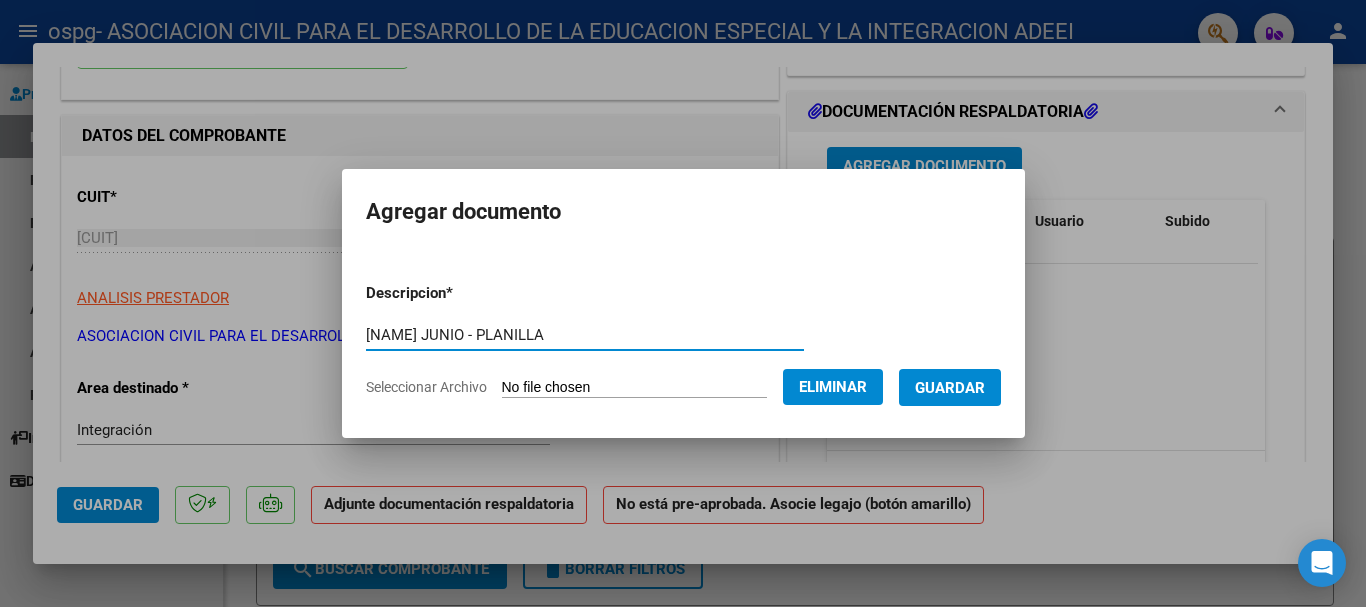 type on "[NAME] JUNIO - PLANILLA" 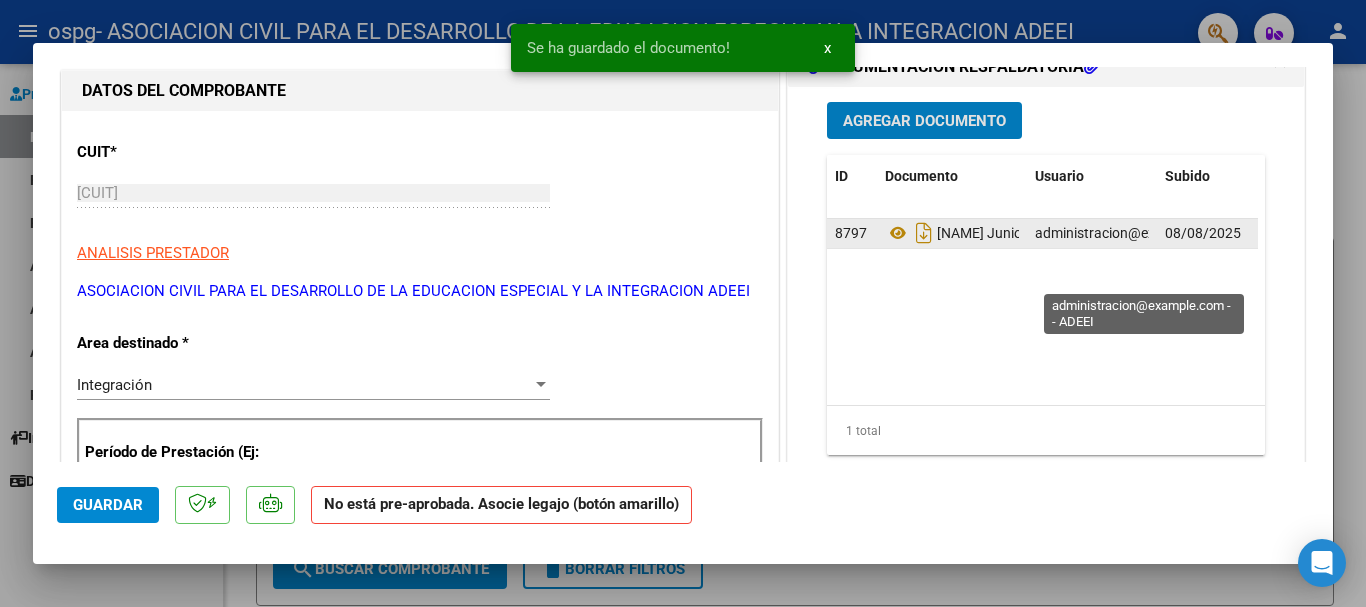 scroll, scrollTop: 200, scrollLeft: 0, axis: vertical 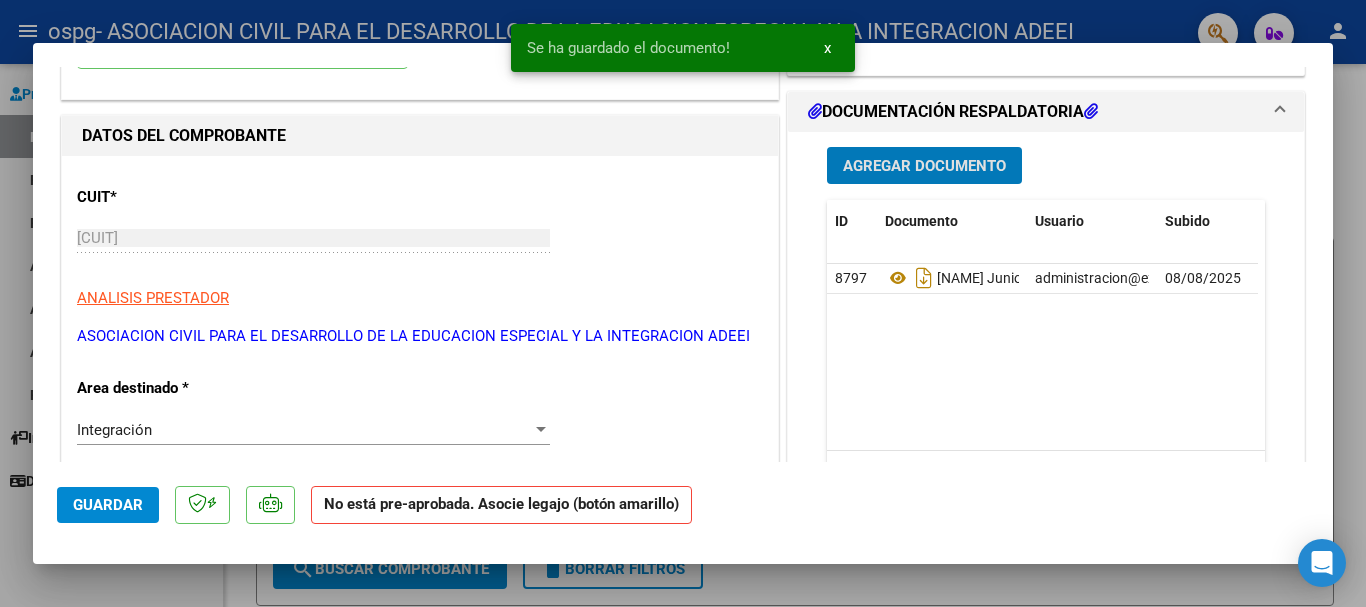 click on "Agregar Documento" at bounding box center (924, 166) 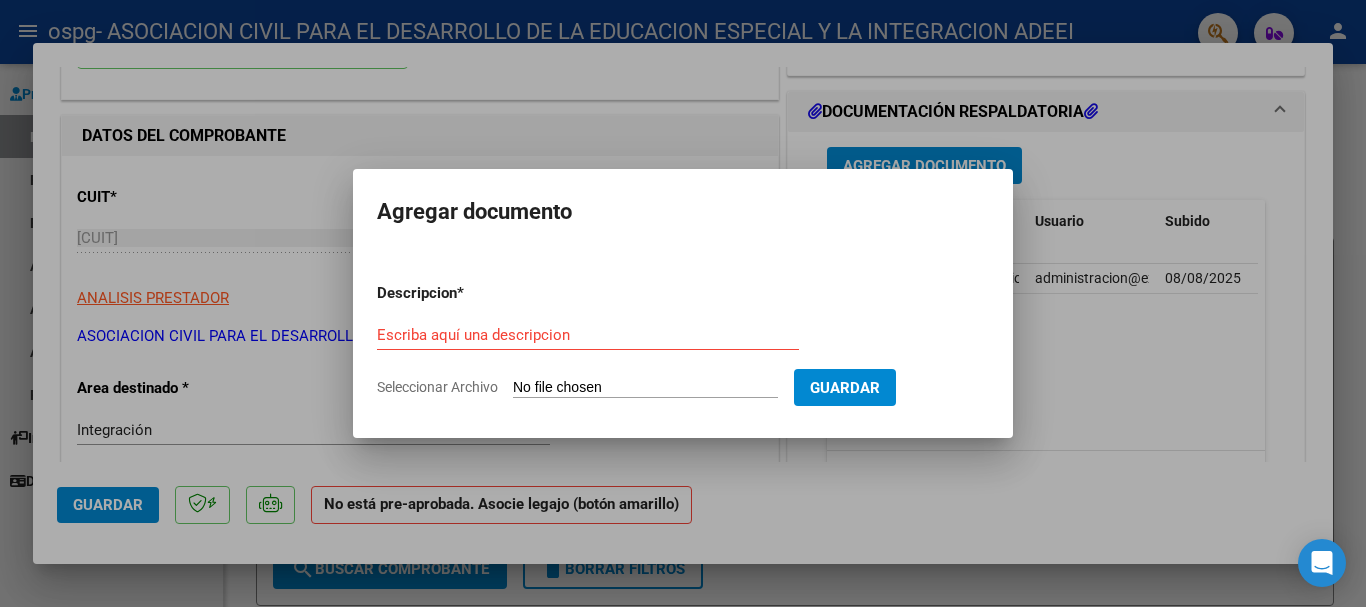 click on "Seleccionar Archivo" at bounding box center (645, 388) 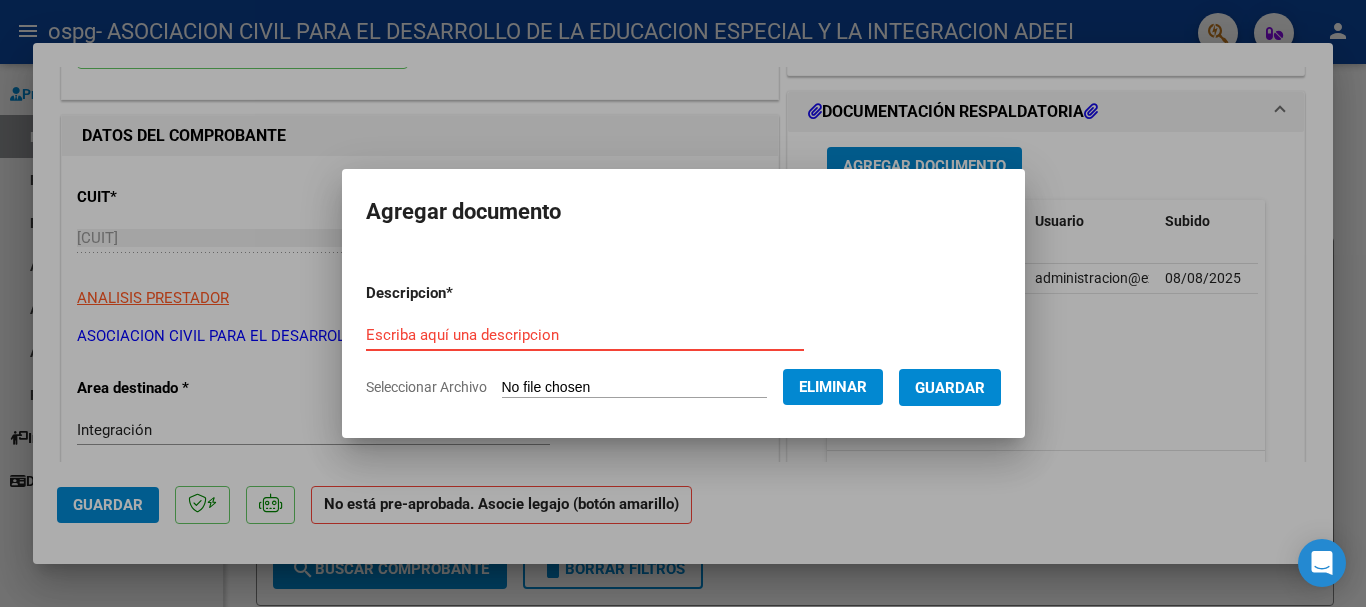 click on "Escriba aquí una descripcion" at bounding box center [585, 335] 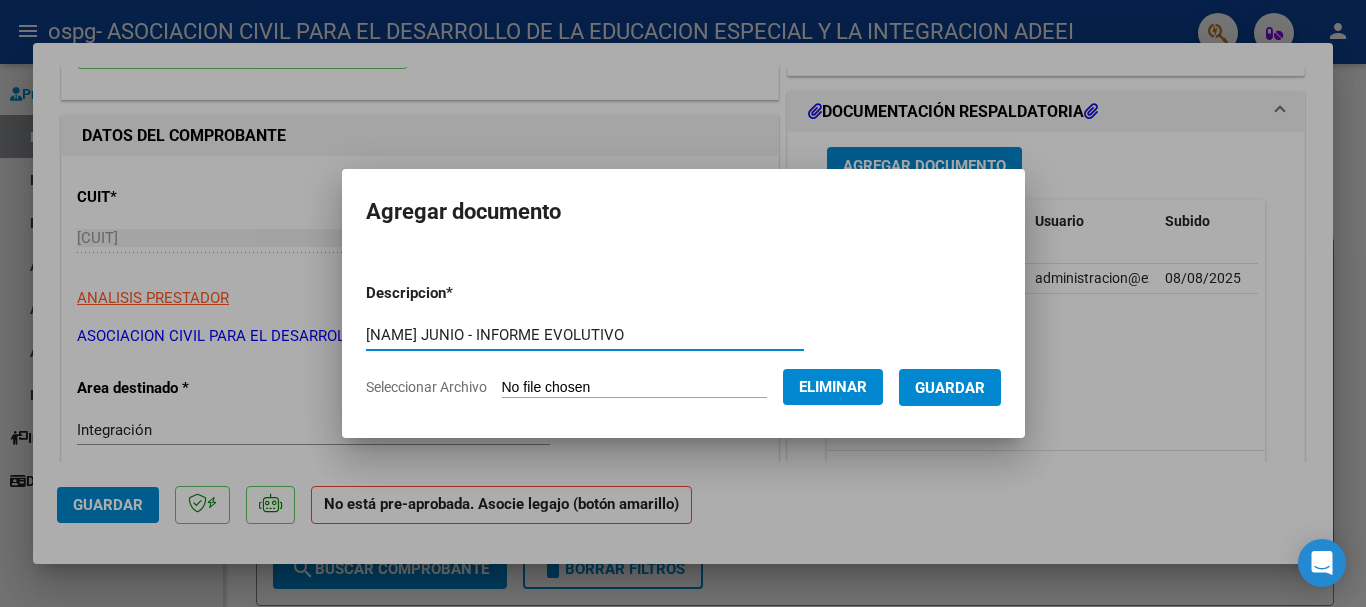 type on "[NAME] JUNIO - INFORME EVOLUTIVO" 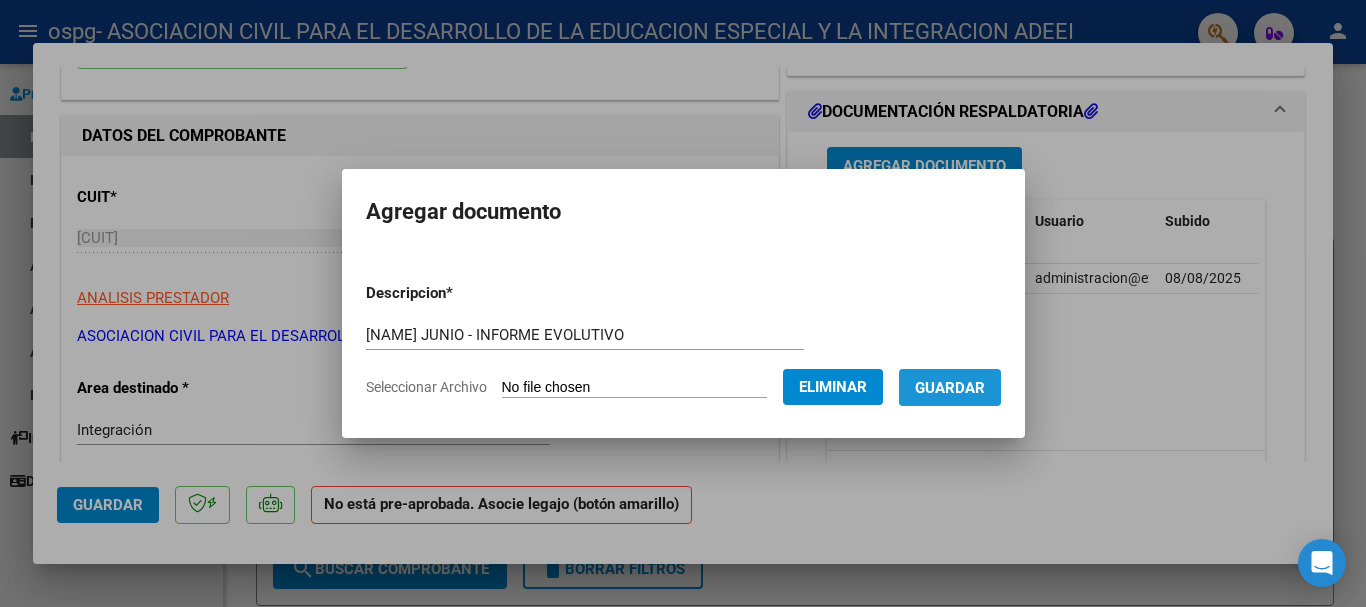 click on "Guardar" at bounding box center (950, 387) 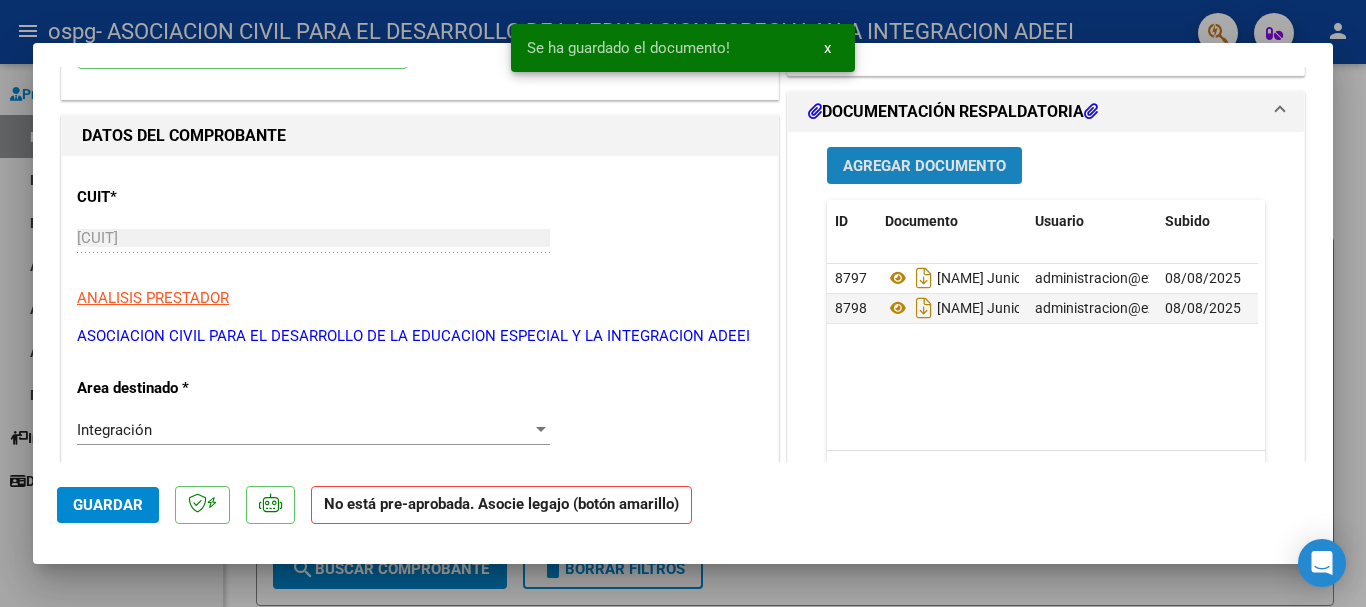 click on "Agregar Documento" at bounding box center [924, 166] 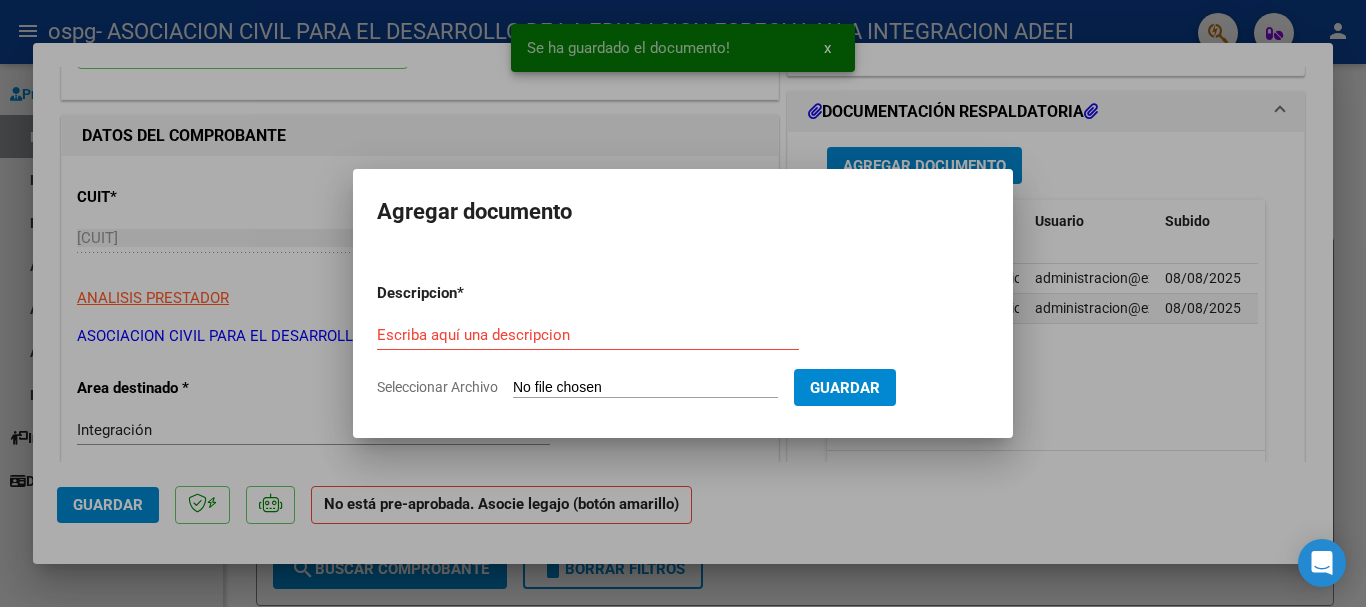 click on "Seleccionar Archivo" at bounding box center (645, 388) 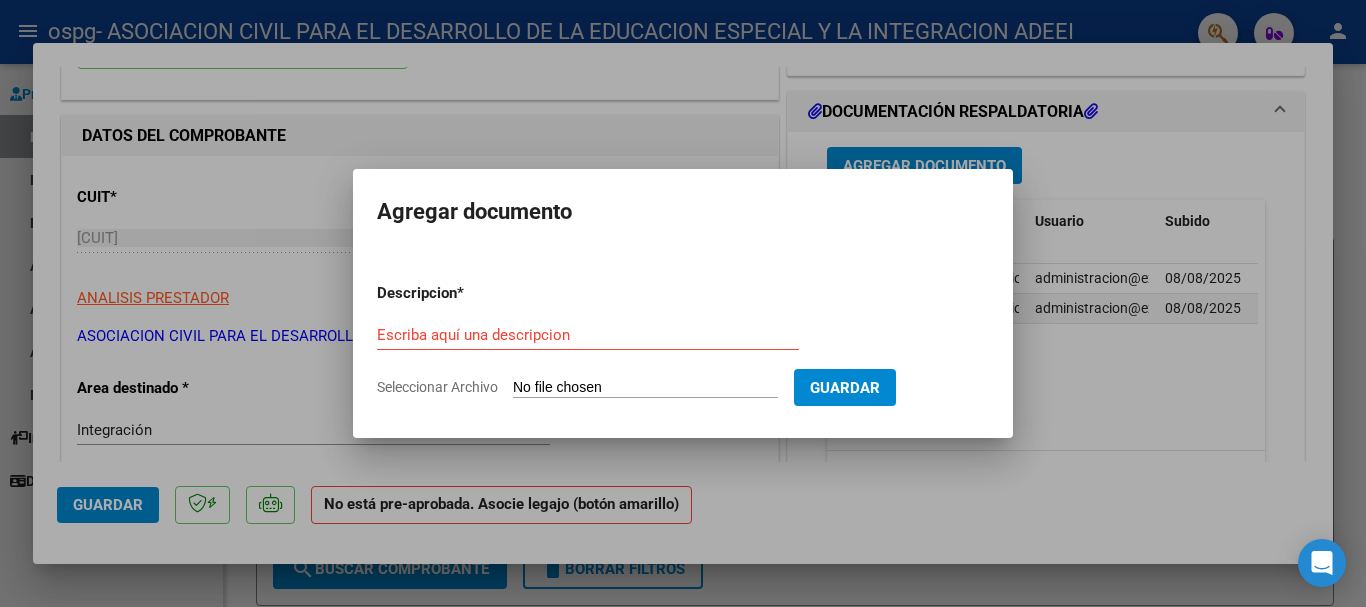 type on "C:\fakepath\CUD [NAME].jpeg" 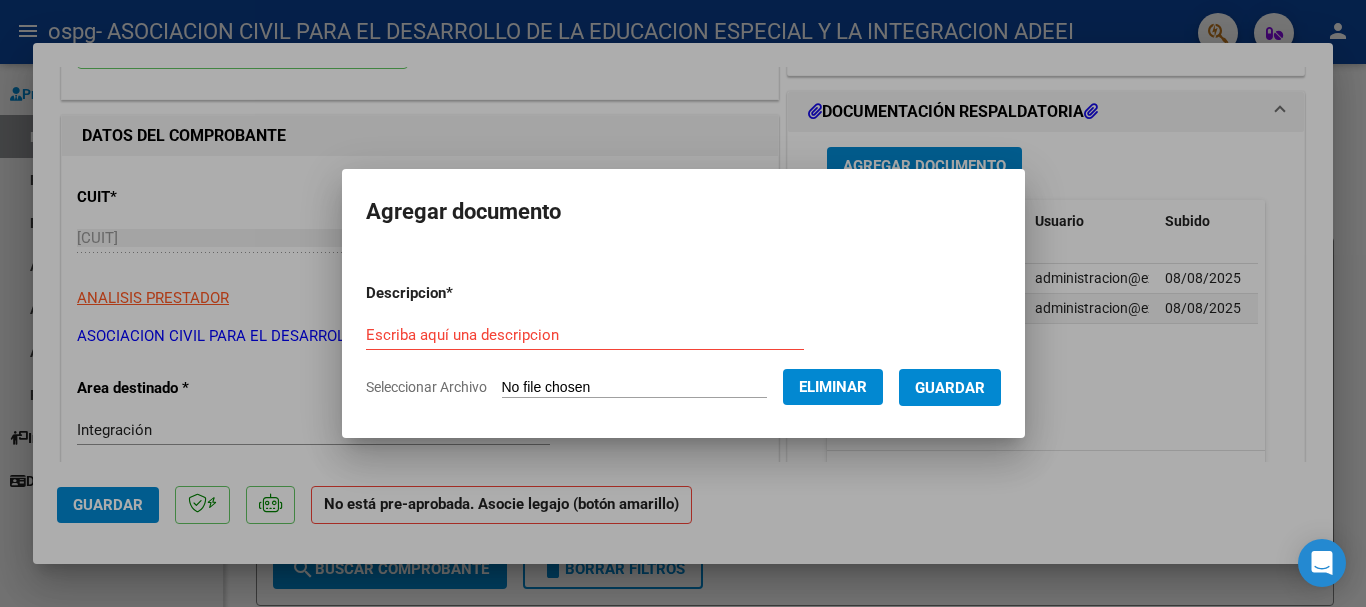 click on "Escriba aquí una descripcion" at bounding box center (585, 335) 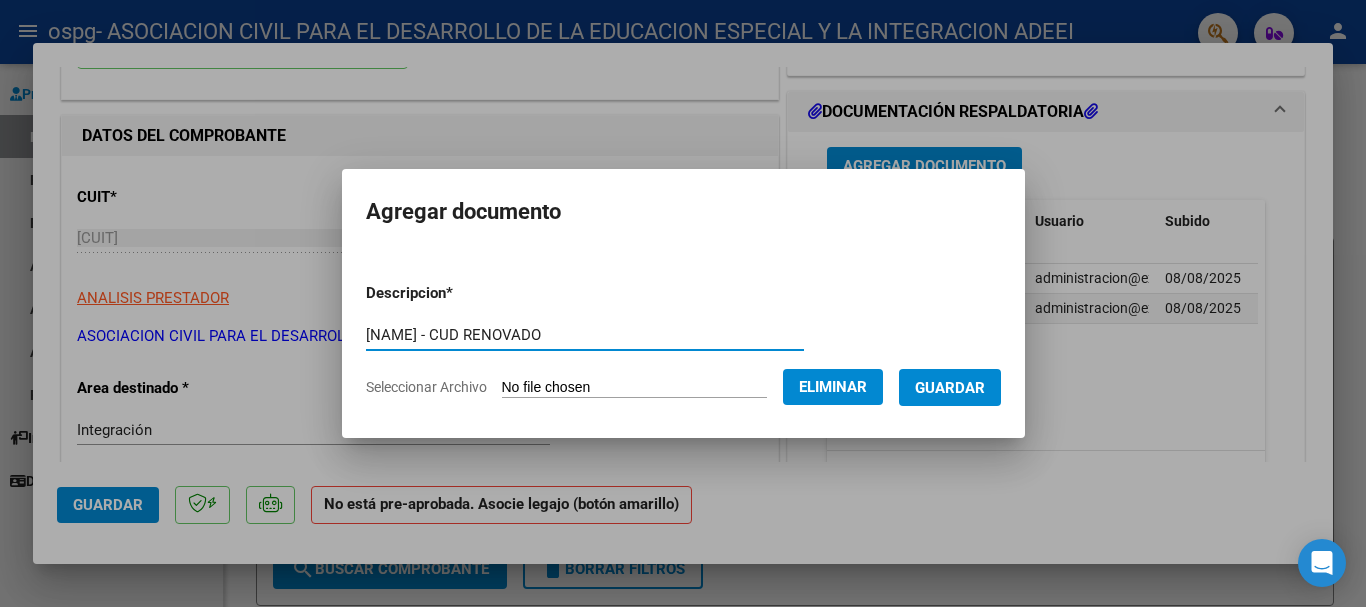 type on "[NAME] - CUD RENOVADO" 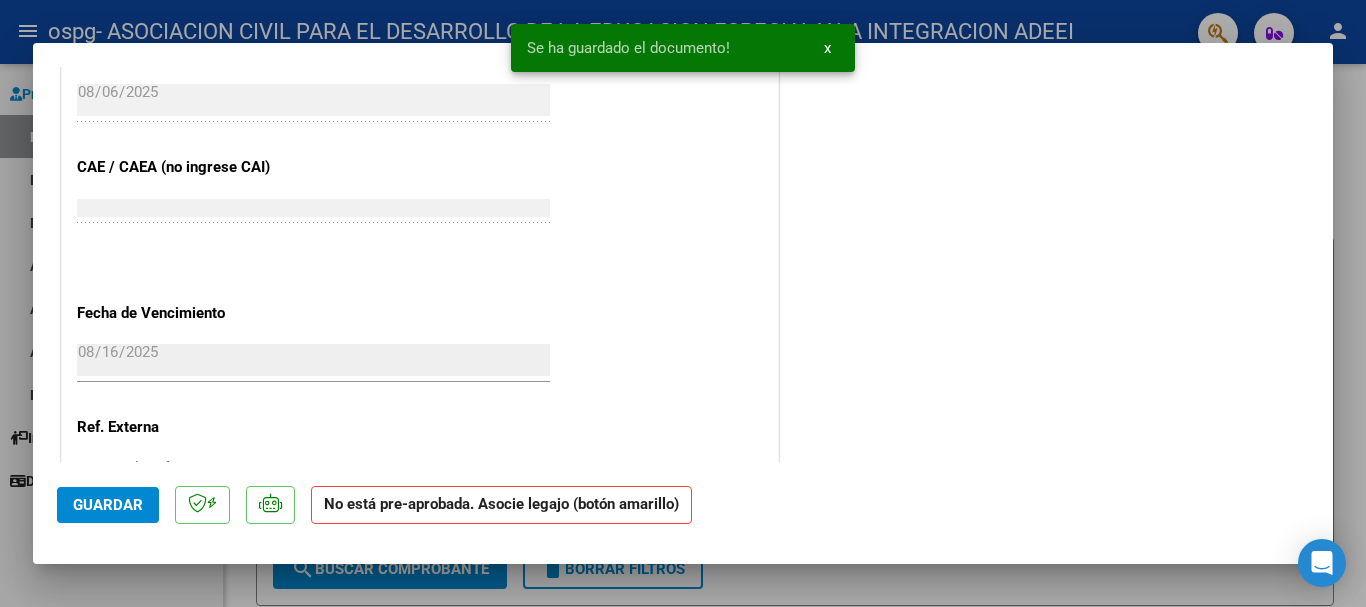 scroll, scrollTop: 1200, scrollLeft: 0, axis: vertical 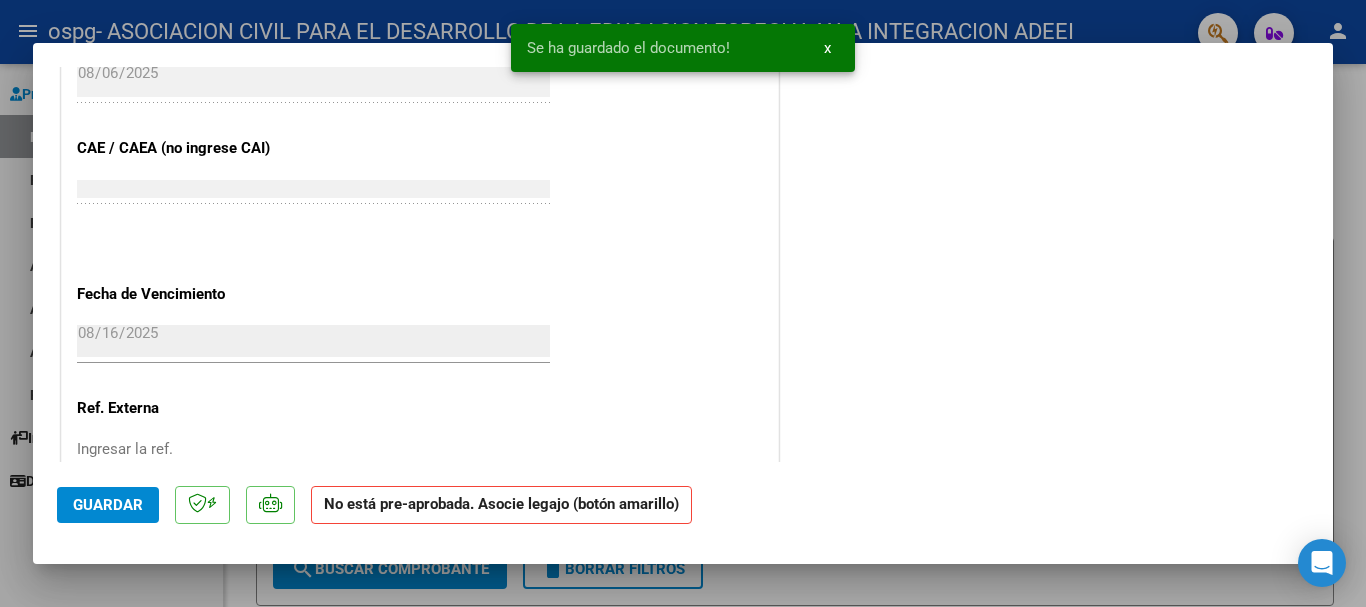 drag, startPoint x: 103, startPoint y: 508, endPoint x: 172, endPoint y: 494, distance: 70.40597 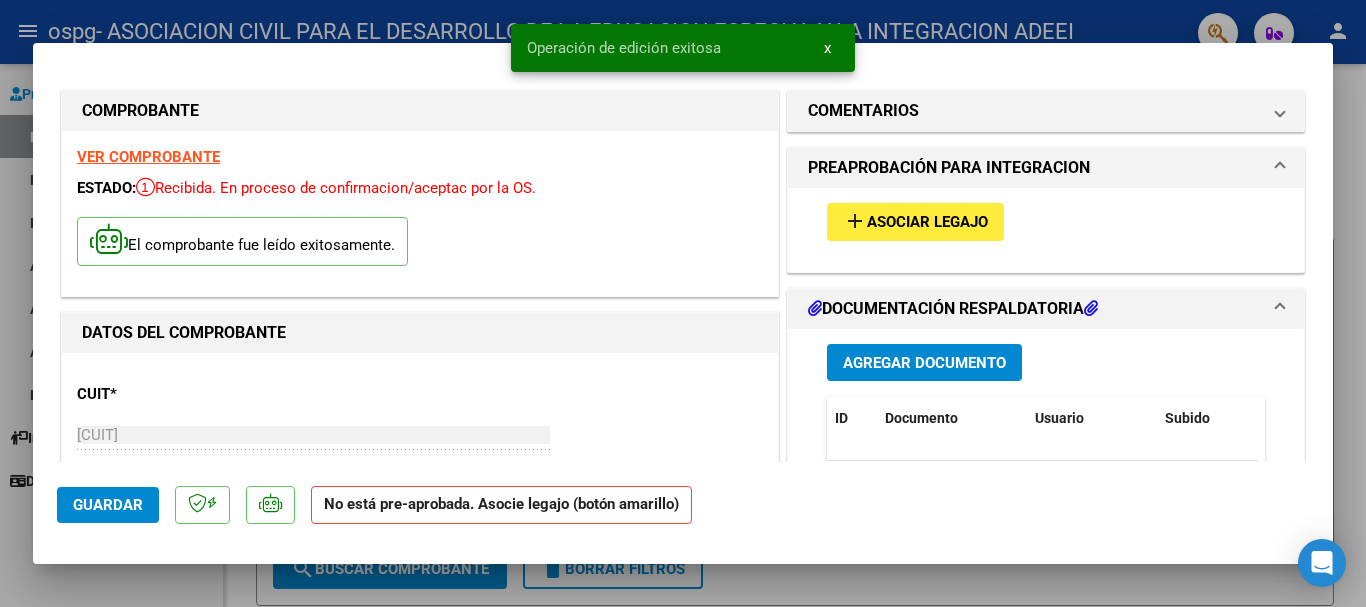 scroll, scrollTop: 0, scrollLeft: 0, axis: both 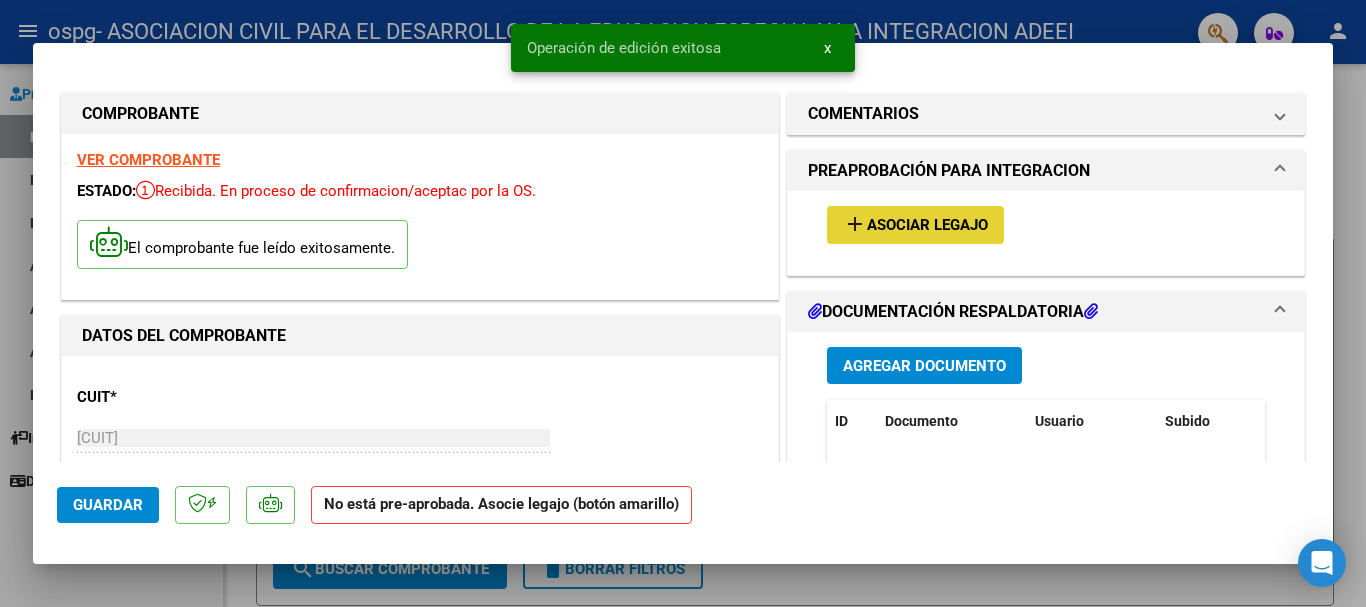 click on "Asociar Legajo" at bounding box center (927, 226) 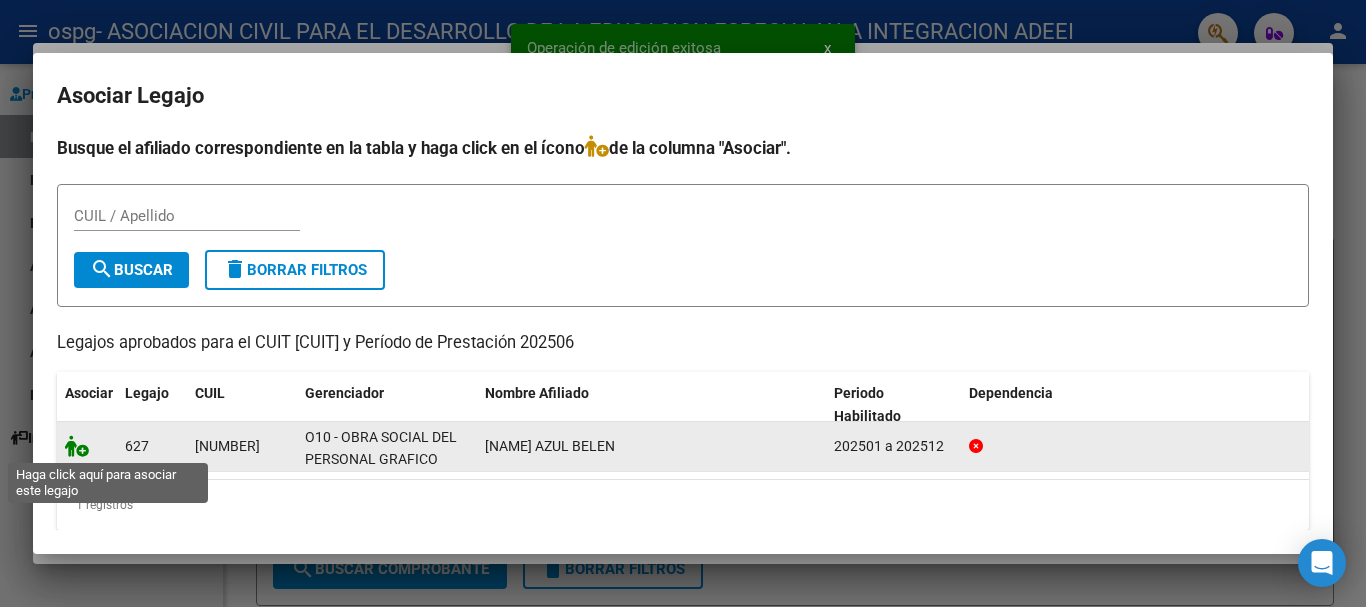 click 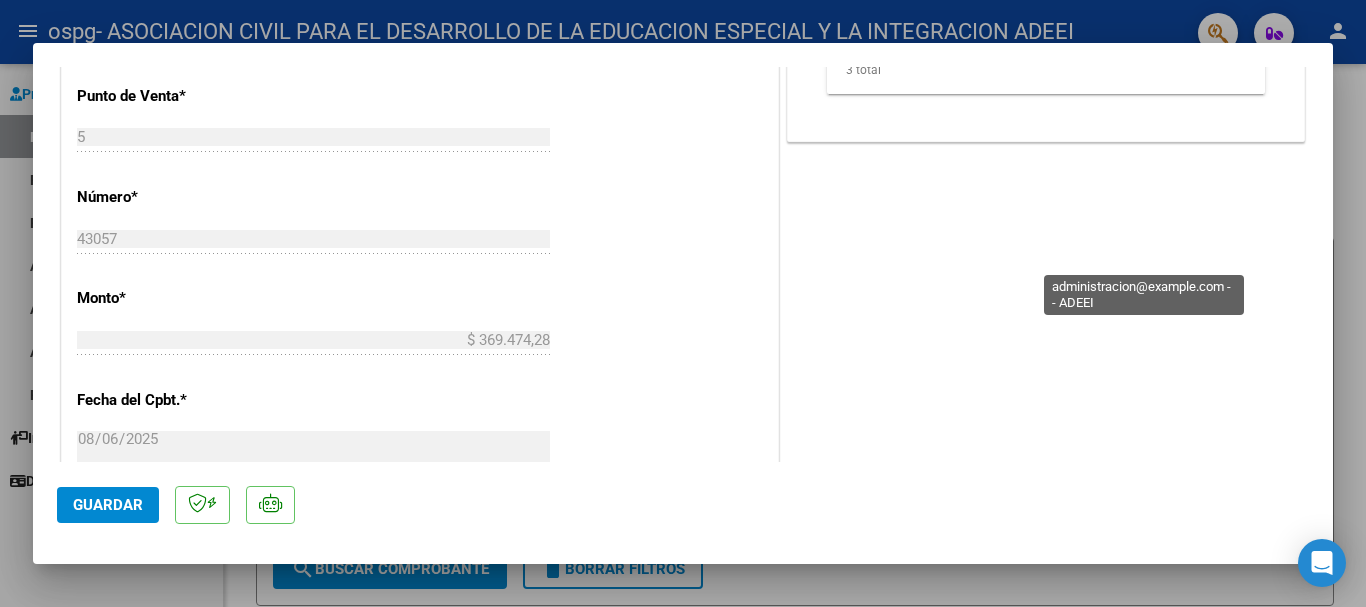 scroll, scrollTop: 900, scrollLeft: 0, axis: vertical 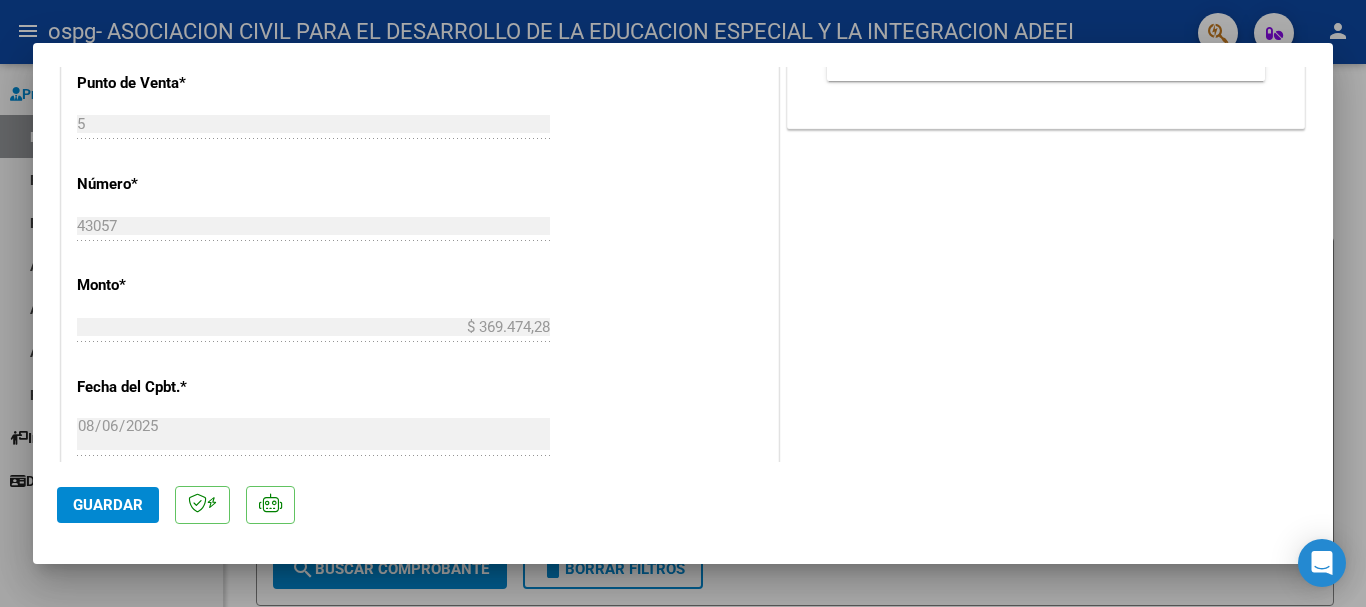 click on "Guardar" 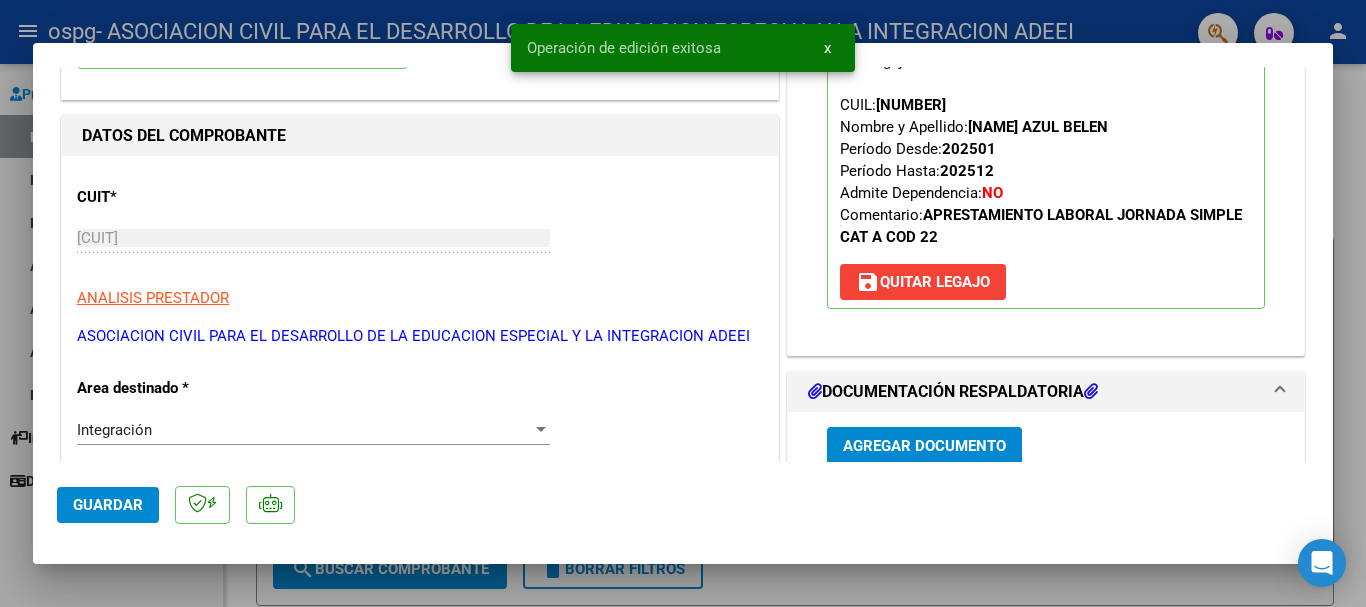 scroll, scrollTop: 0, scrollLeft: 0, axis: both 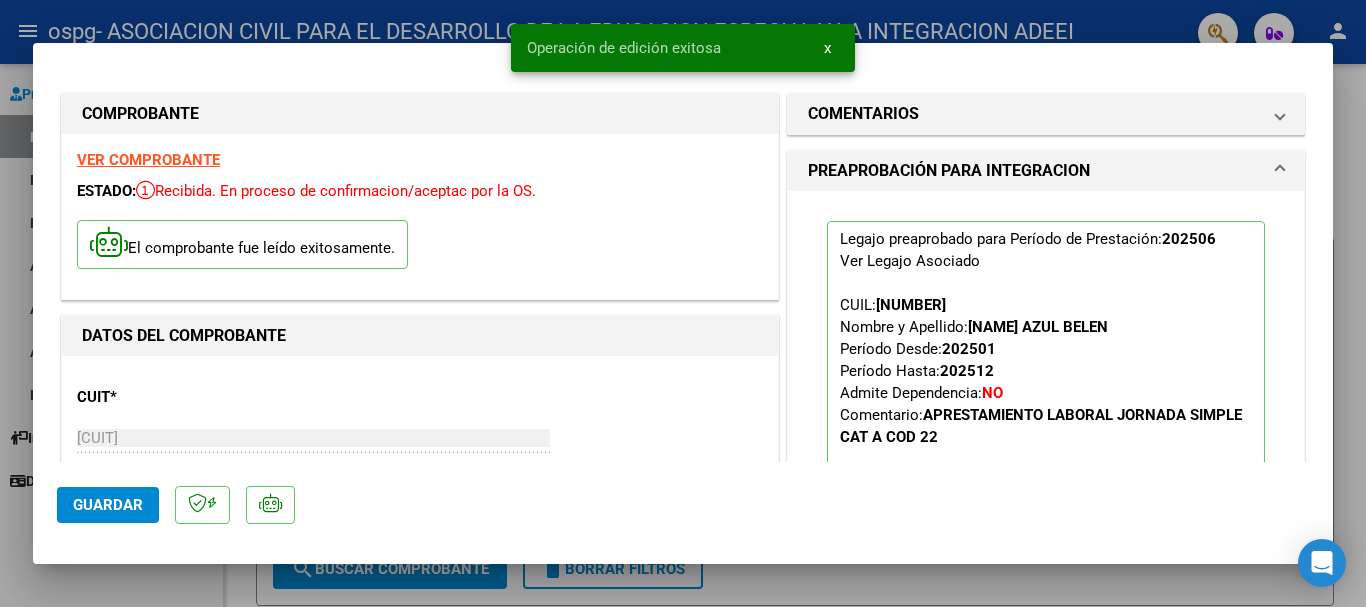 click at bounding box center [683, 303] 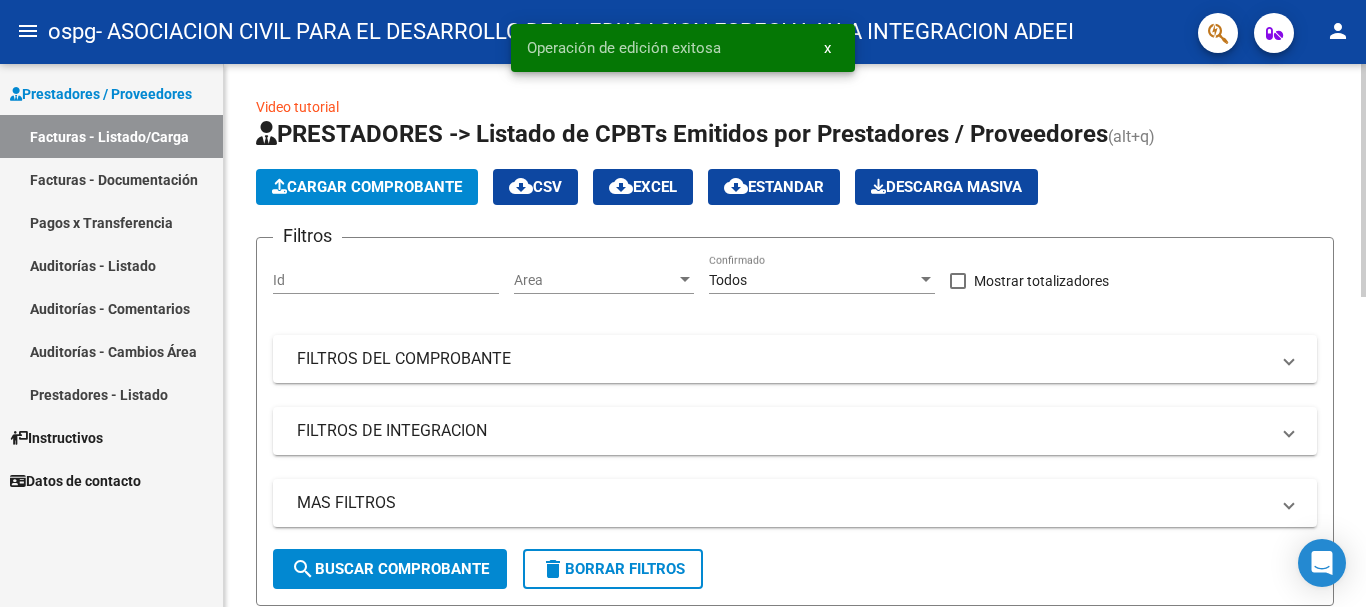 click on "Cargar Comprobante" 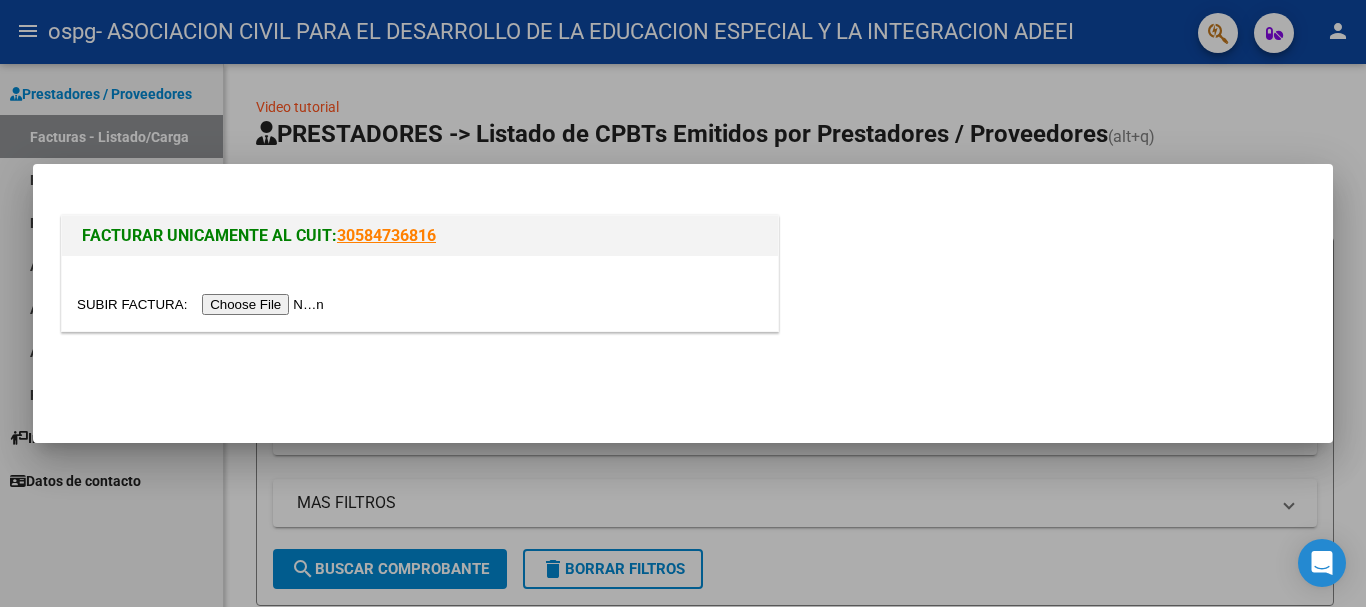 click at bounding box center (203, 304) 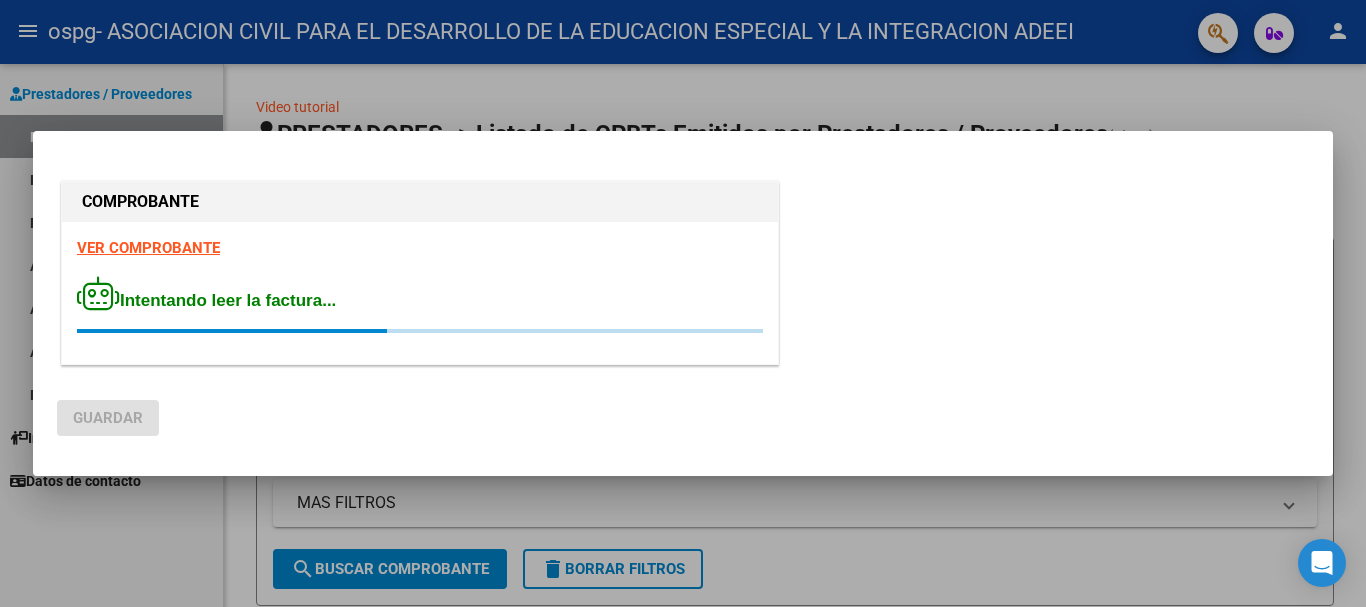 click at bounding box center [683, 303] 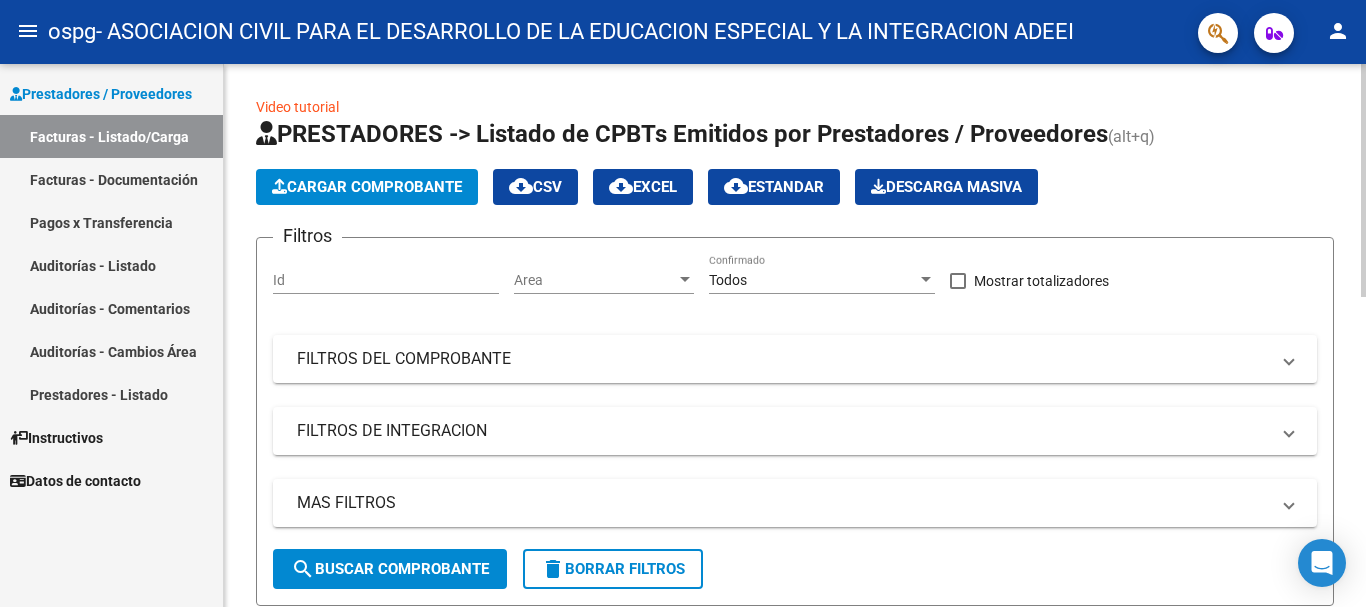 click on "Cargar Comprobante" 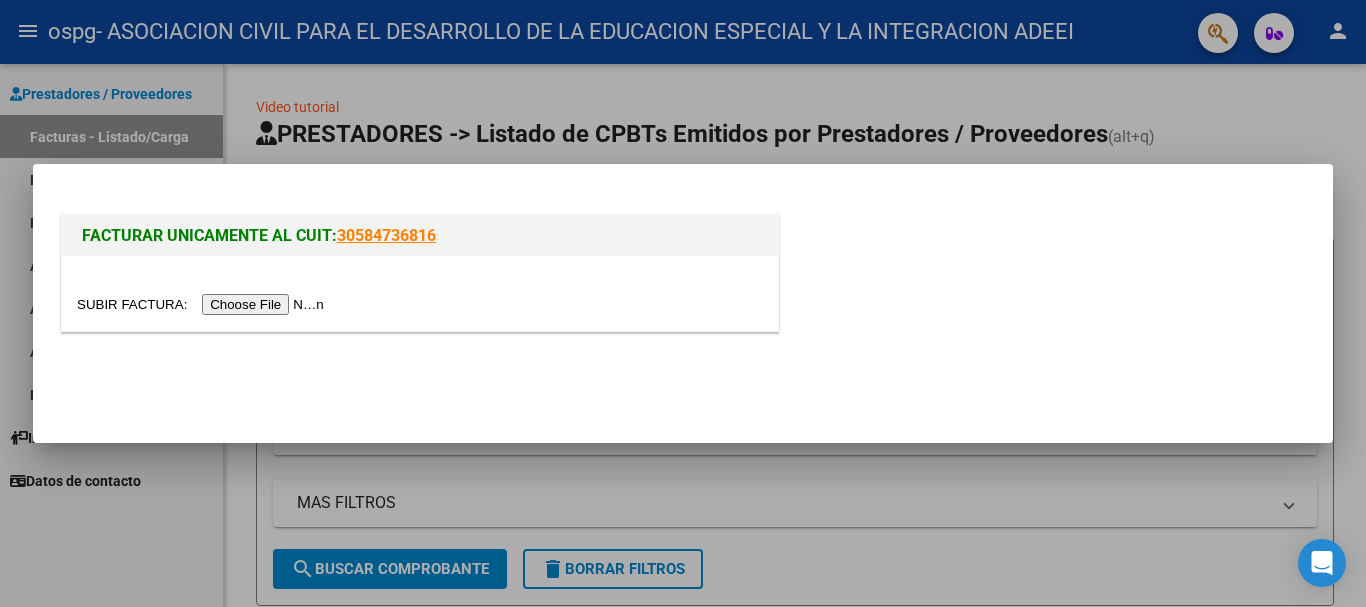 click at bounding box center [203, 304] 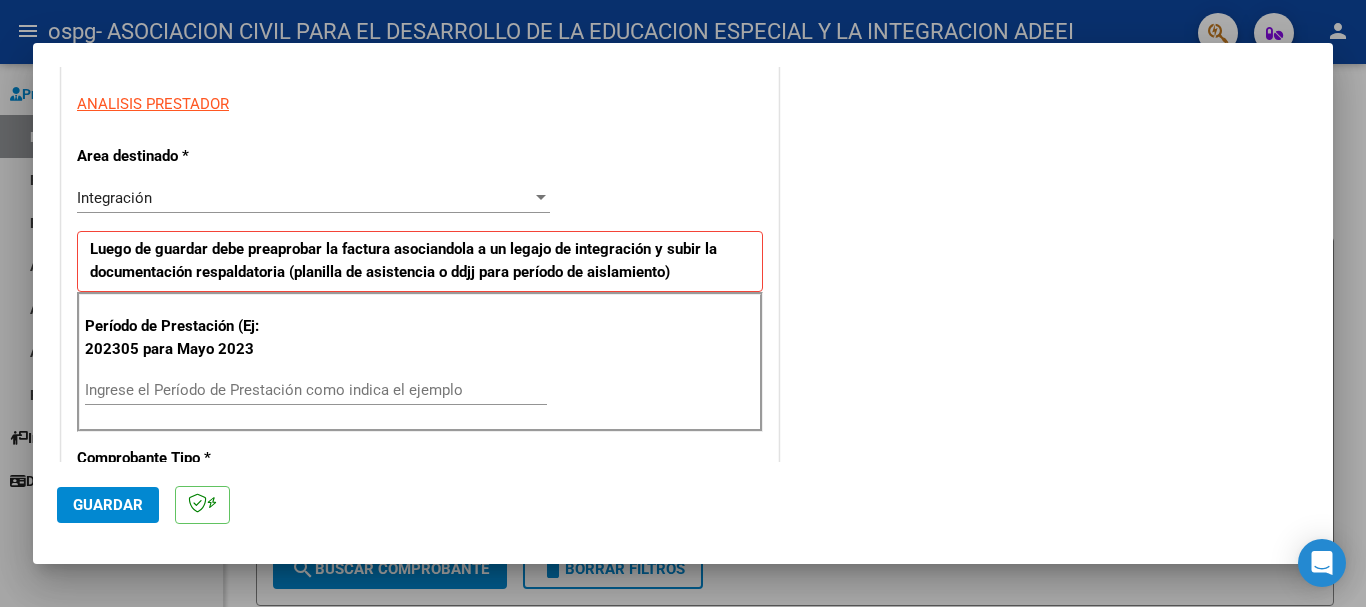 scroll, scrollTop: 400, scrollLeft: 0, axis: vertical 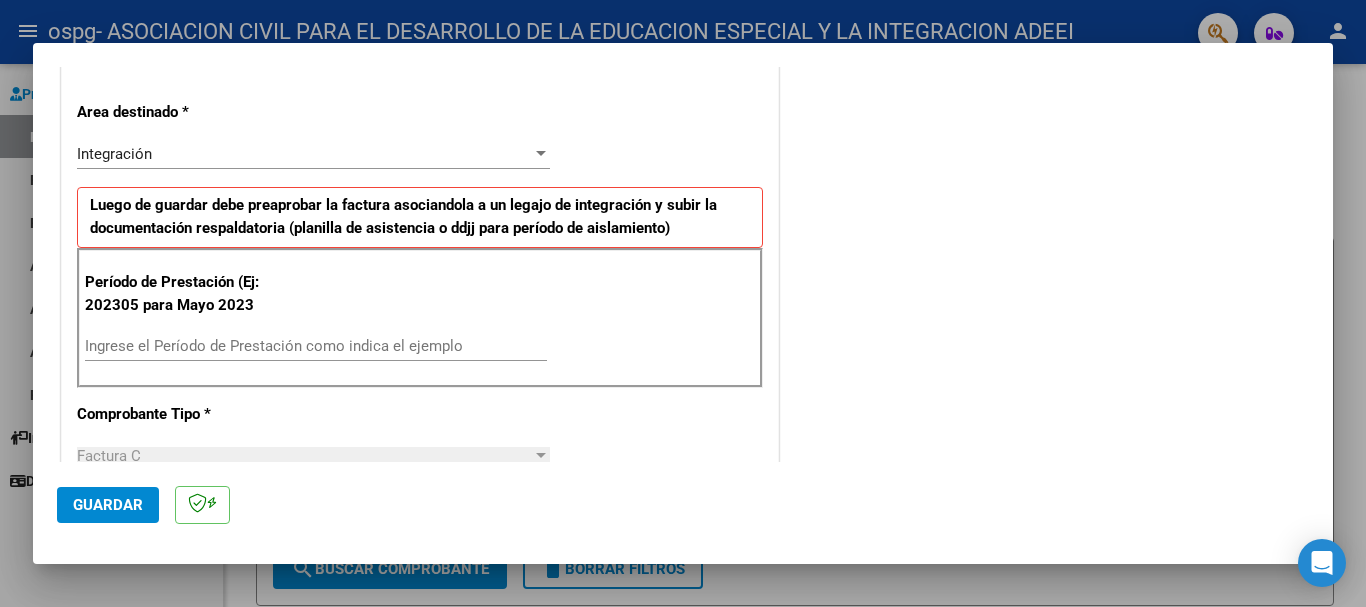 drag, startPoint x: 220, startPoint y: 343, endPoint x: 312, endPoint y: 339, distance: 92.086914 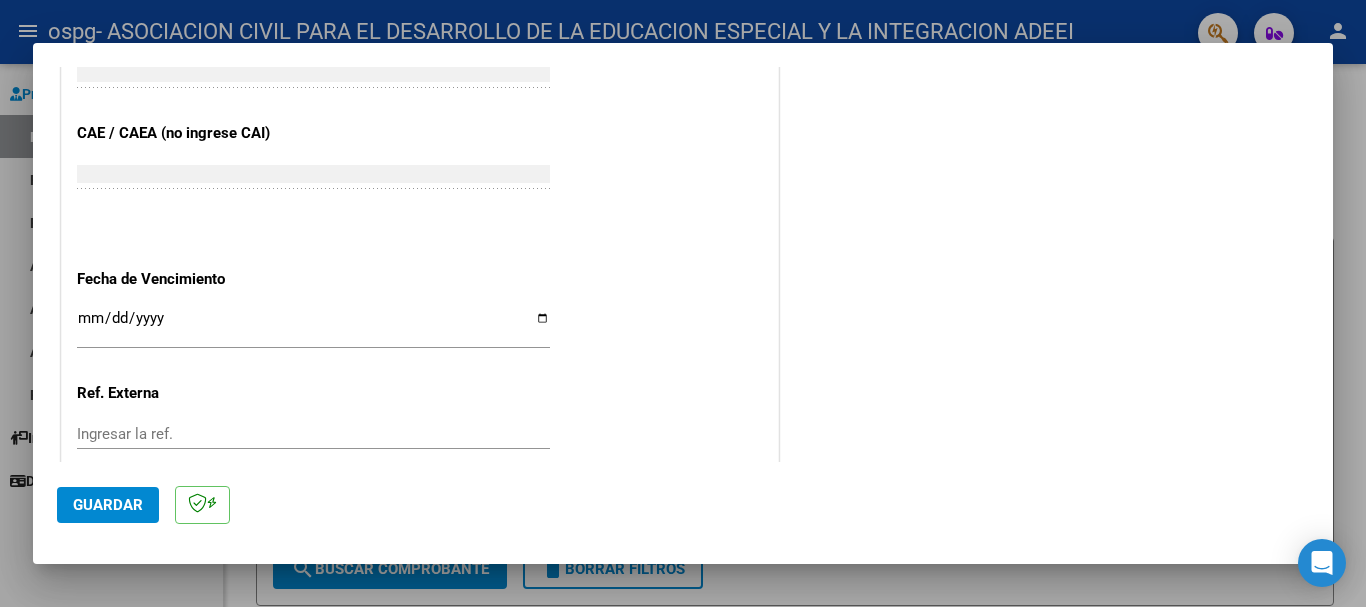 scroll, scrollTop: 1300, scrollLeft: 0, axis: vertical 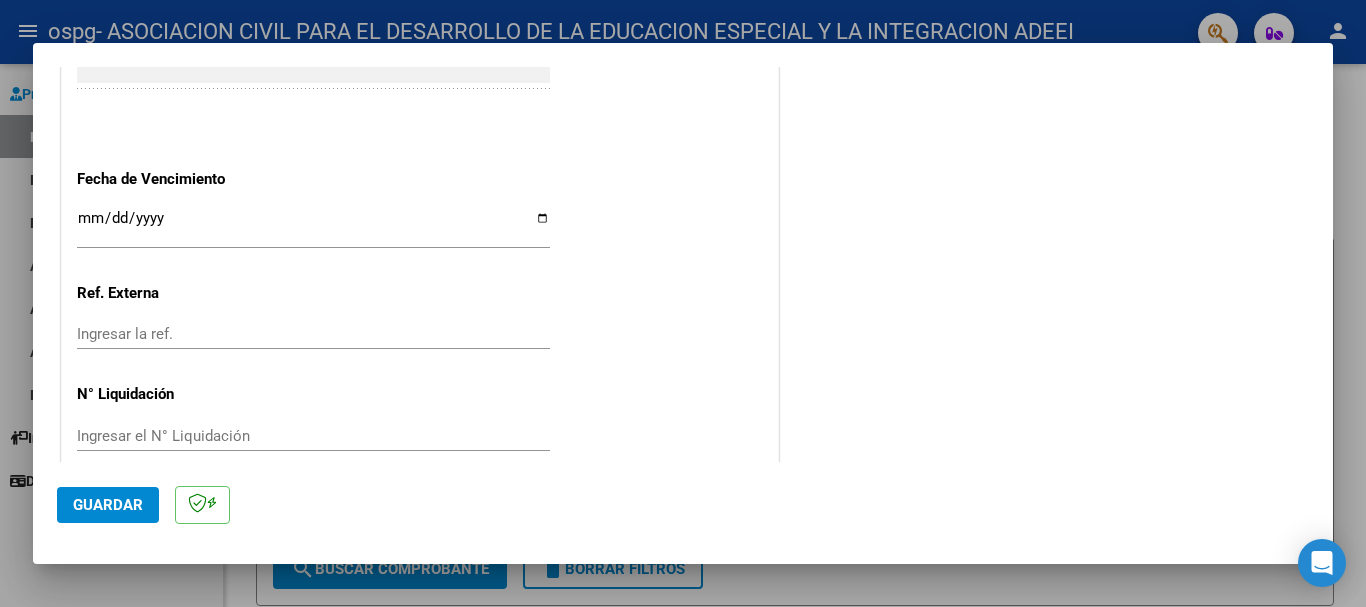 type on "202507" 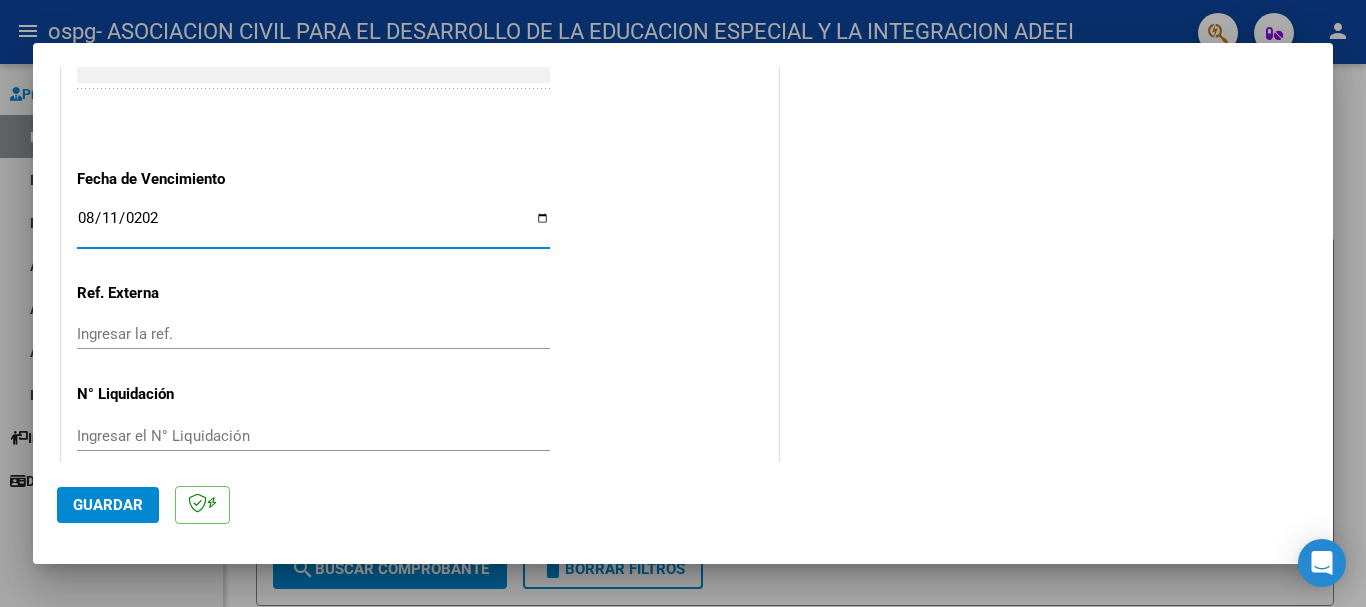 type on "2025-08-11" 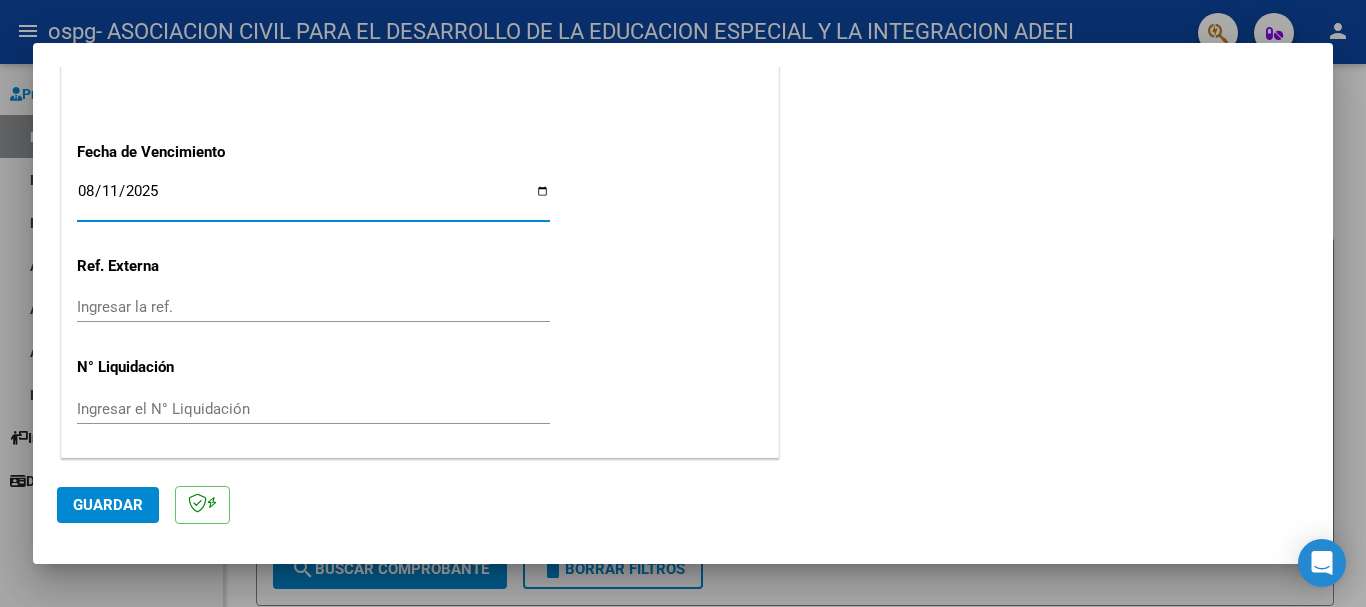 click on "CUIT  *   [CUIT] Ingresar CUIT  ANALISIS PRESTADOR  Area destinado * Integración Seleccionar Area Luego de guardar debe preaprobar la factura asociandola a un legajo de integración y subir la documentación respaldatoria (planilla de asistencia o ddjj para período de aislamiento)  Período de Prestación (Ej: 202305 para Mayo 2023    202507 Ingrese el Período de Prestación como indica el ejemplo   Comprobante Tipo * Factura C Seleccionar Tipo Punto de Venta  *   5 Ingresar el Nro.  Número  *   43014 Ingresar el Nro.  Monto  *   $ 369.474,28 Ingresar el monto  Fecha del Cpbt.  *   2025-08-01 Ingresar la fecha  CAE / CAEA (no ingrese CAI)    75312059386597 Ingresar el CAE o CAEA (no ingrese CAI)  Fecha de Vencimiento    2025-08-11 Ingresar la fecha  Ref. Externa    Ingresar la ref.  N° Liquidación    Ingresar el N° Liquidación" at bounding box center (420, -277) 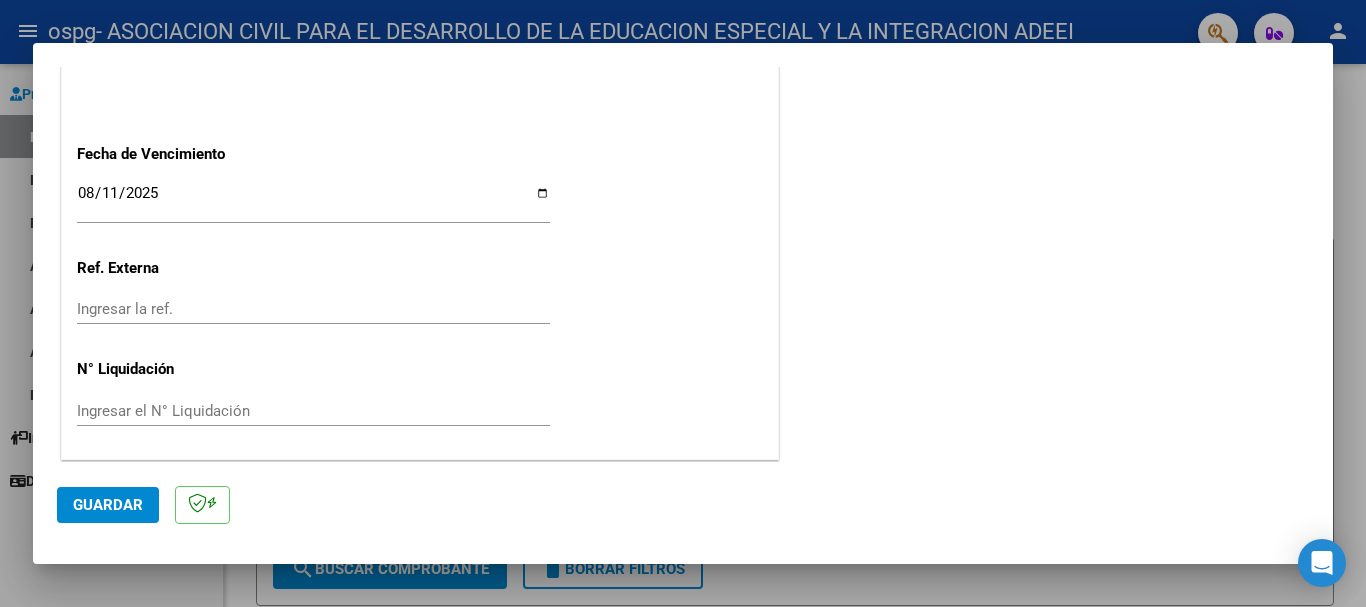 scroll, scrollTop: 1327, scrollLeft: 0, axis: vertical 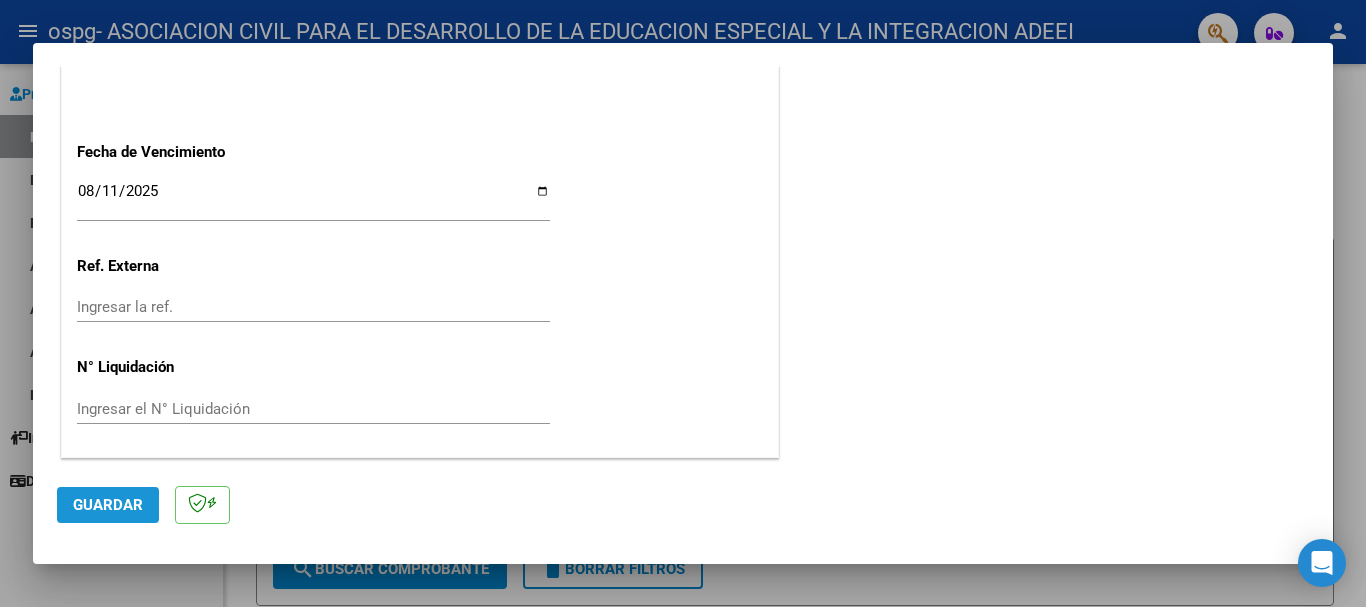 click on "Guardar" 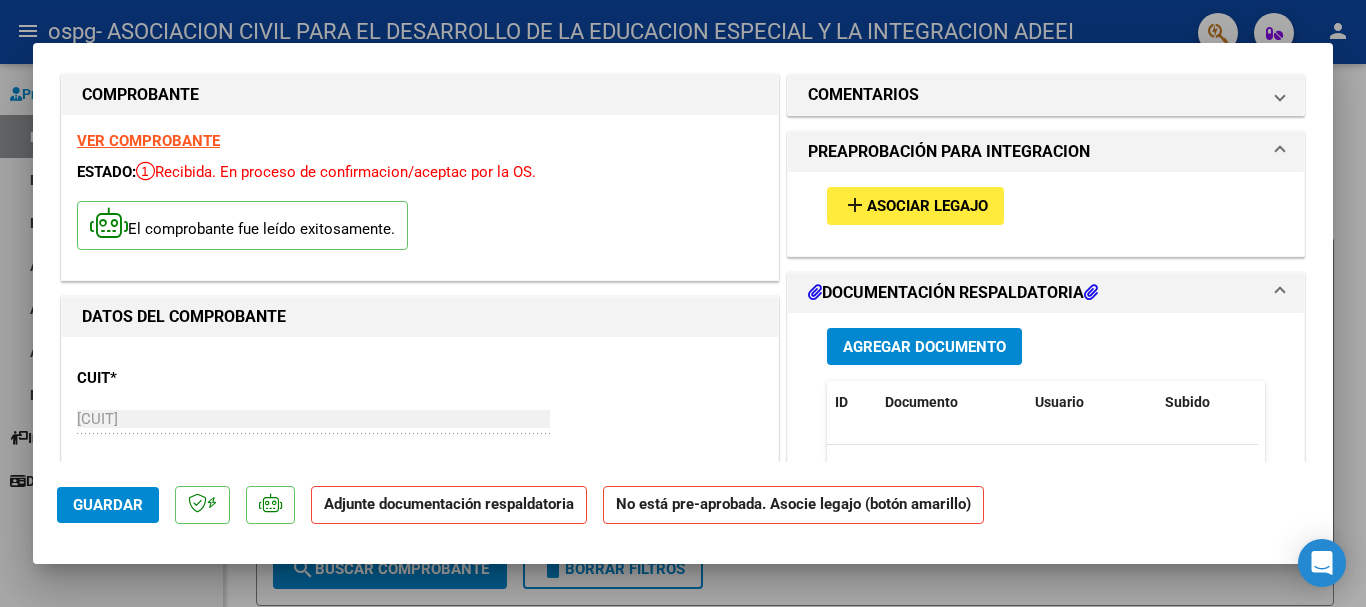 scroll, scrollTop: 0, scrollLeft: 0, axis: both 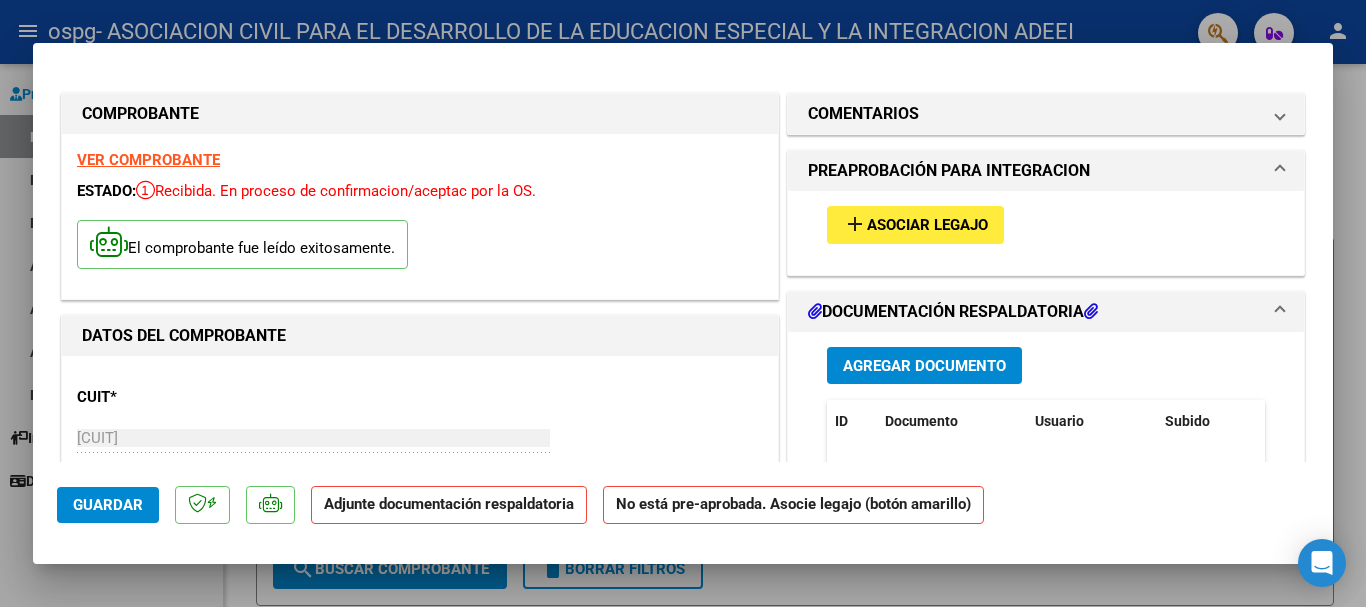 click on "Agregar Documento" at bounding box center [924, 366] 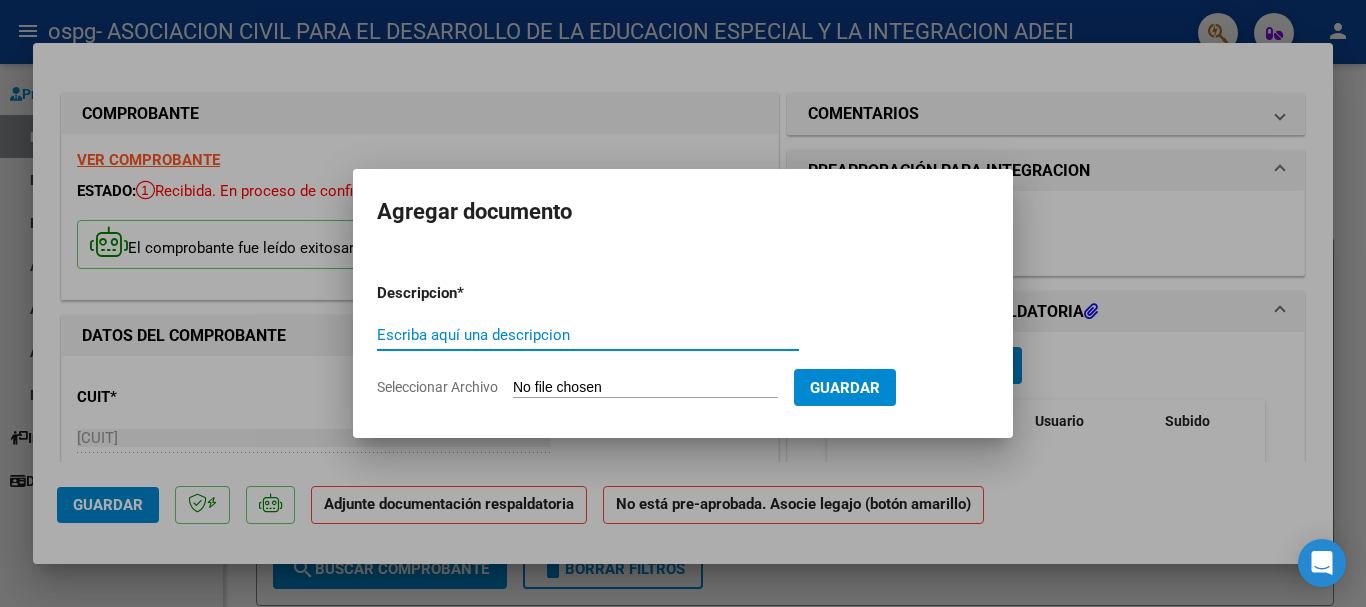 click on "Seleccionar Archivo" at bounding box center [645, 388] 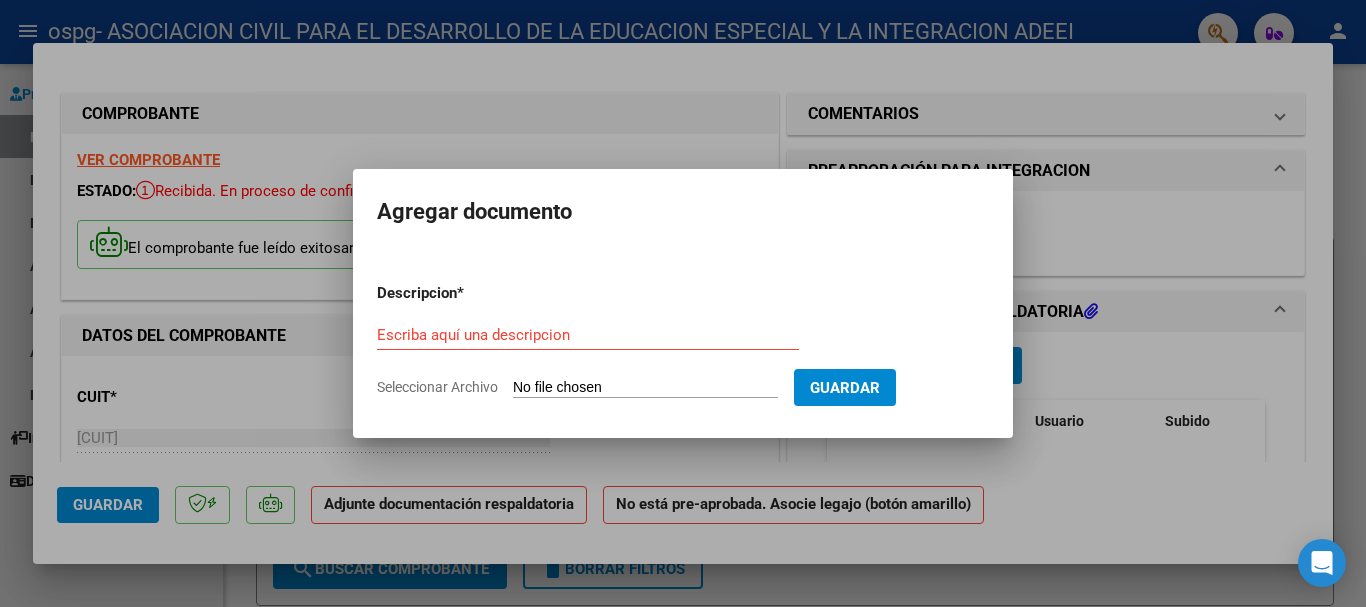 type on "C:\fakepath\OSPEG - [NAME] AZUL 07-2025.pdf" 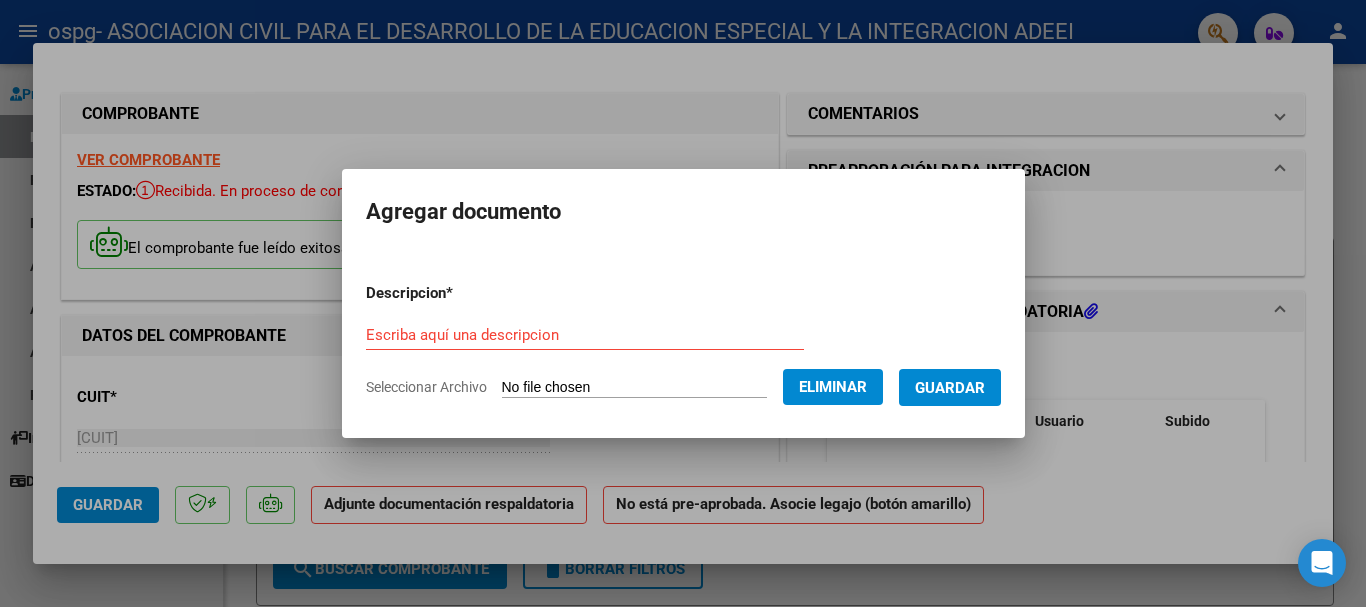 click on "Escriba aquí una descripcion" at bounding box center (585, 335) 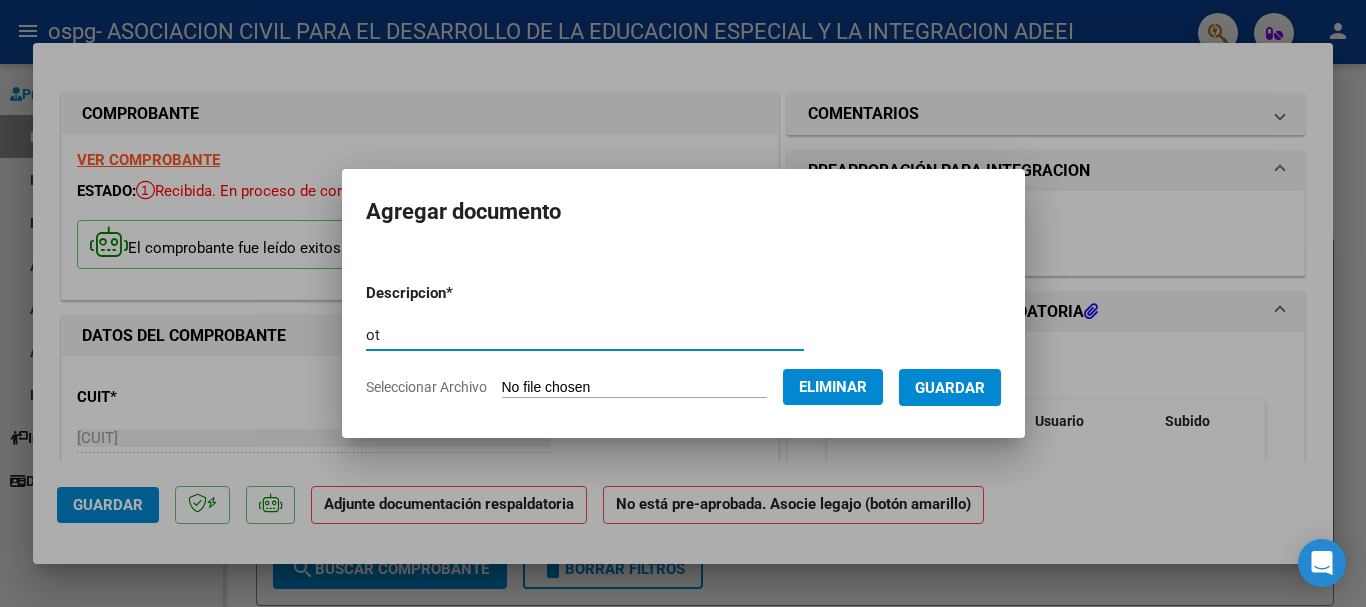 type on "o" 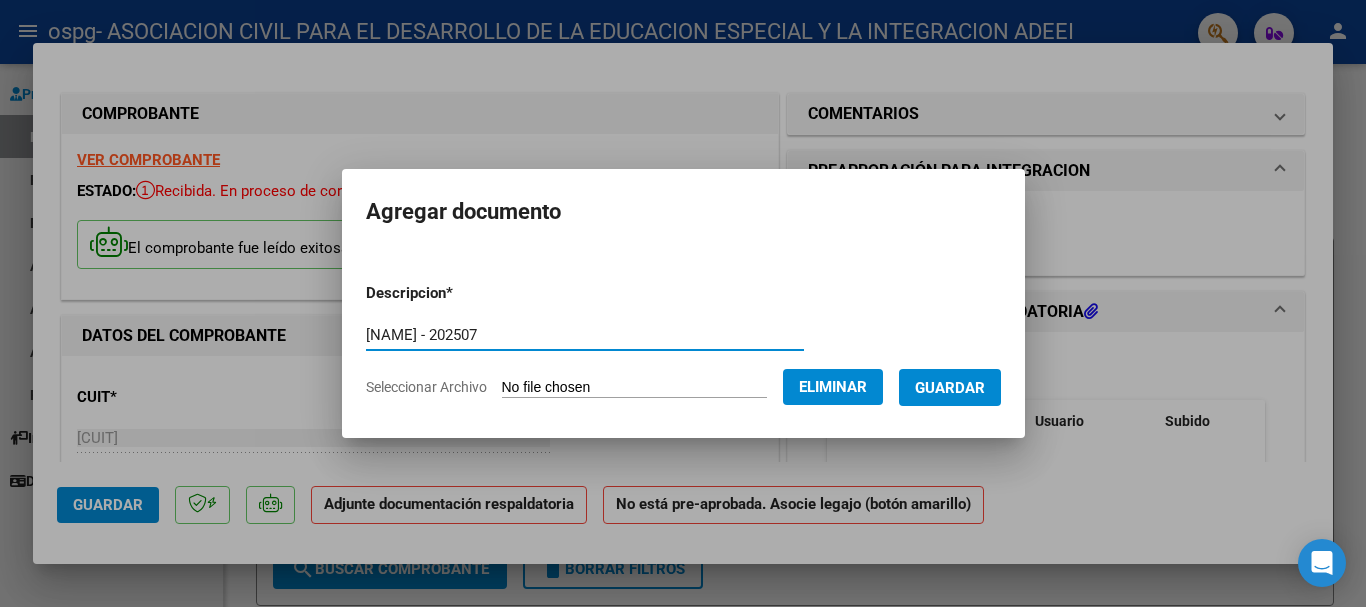 type on "[NAME] - 202507" 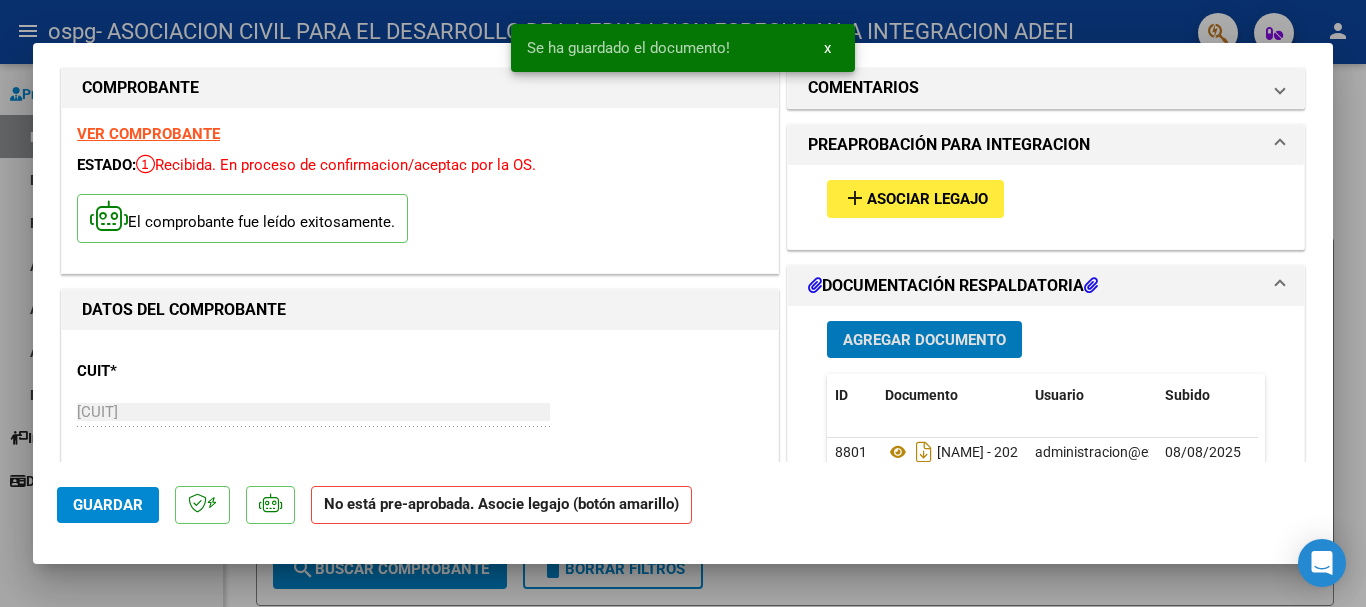 scroll, scrollTop: 100, scrollLeft: 0, axis: vertical 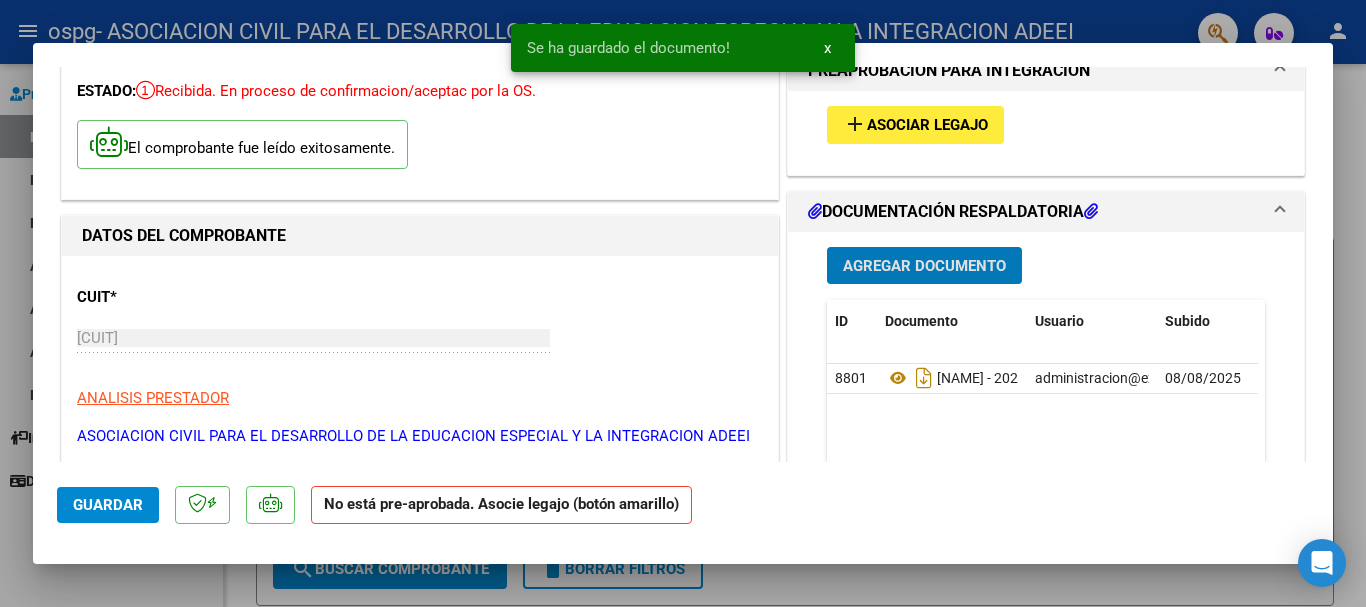 click on "Agregar Documento" at bounding box center [924, 266] 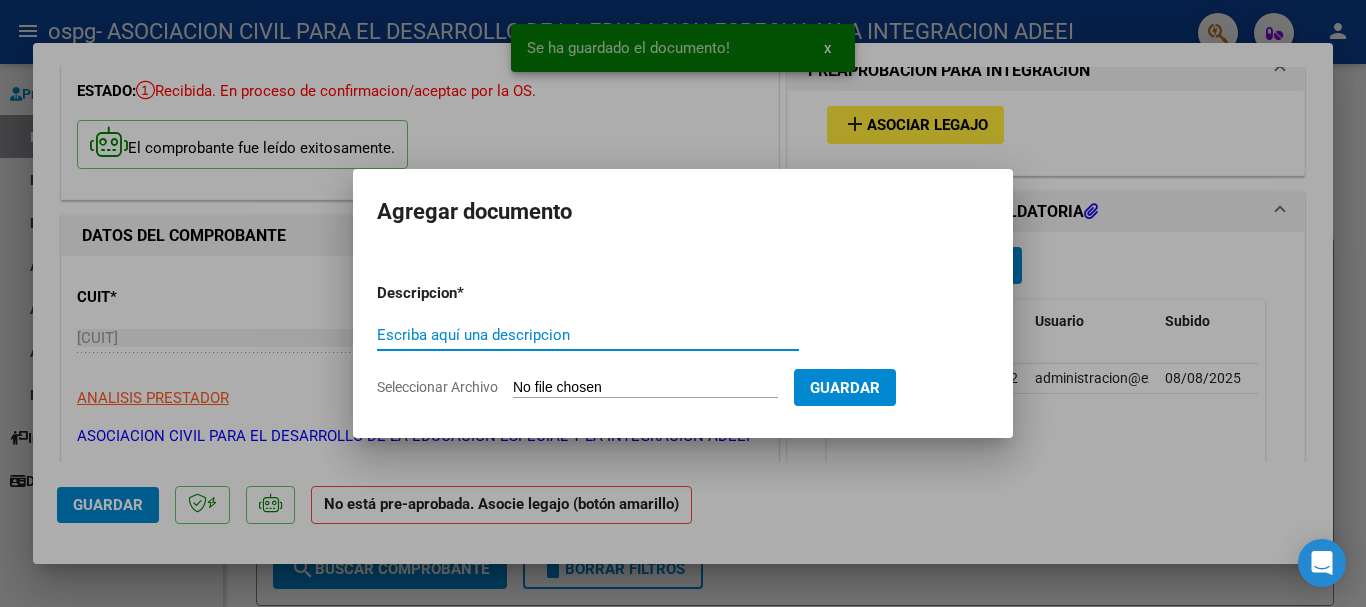 click on "Escriba aquí una descripcion" at bounding box center [588, 335] 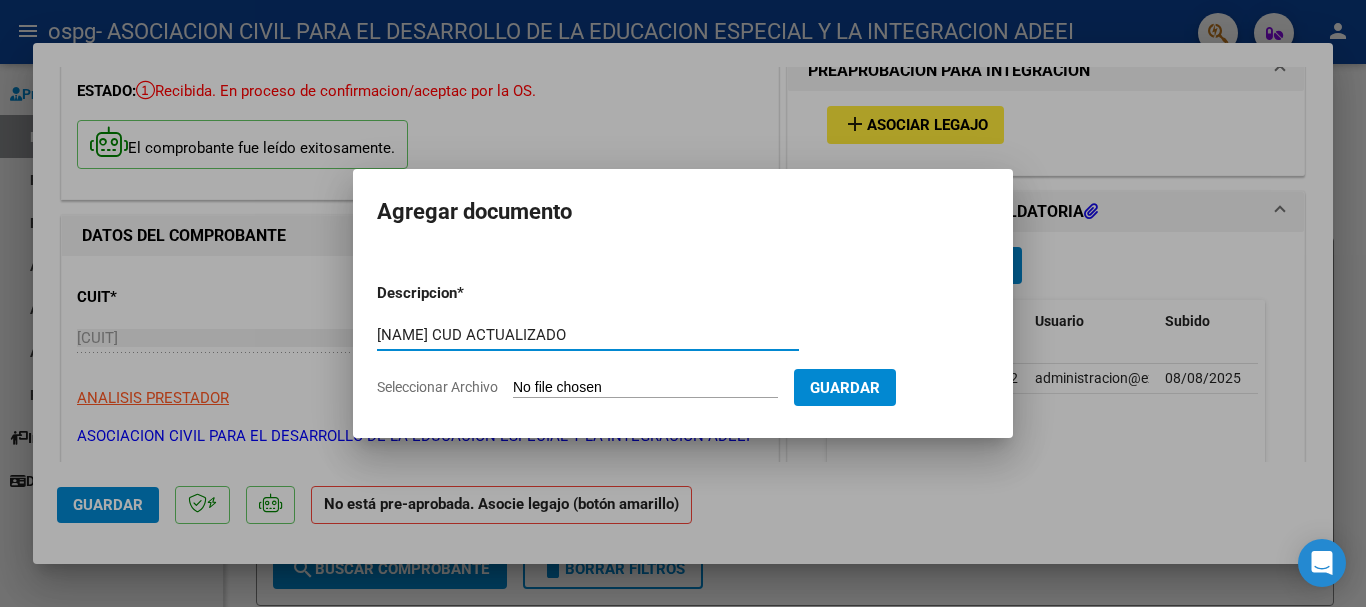 type on "[NAME] CUD ACTUALIZADO" 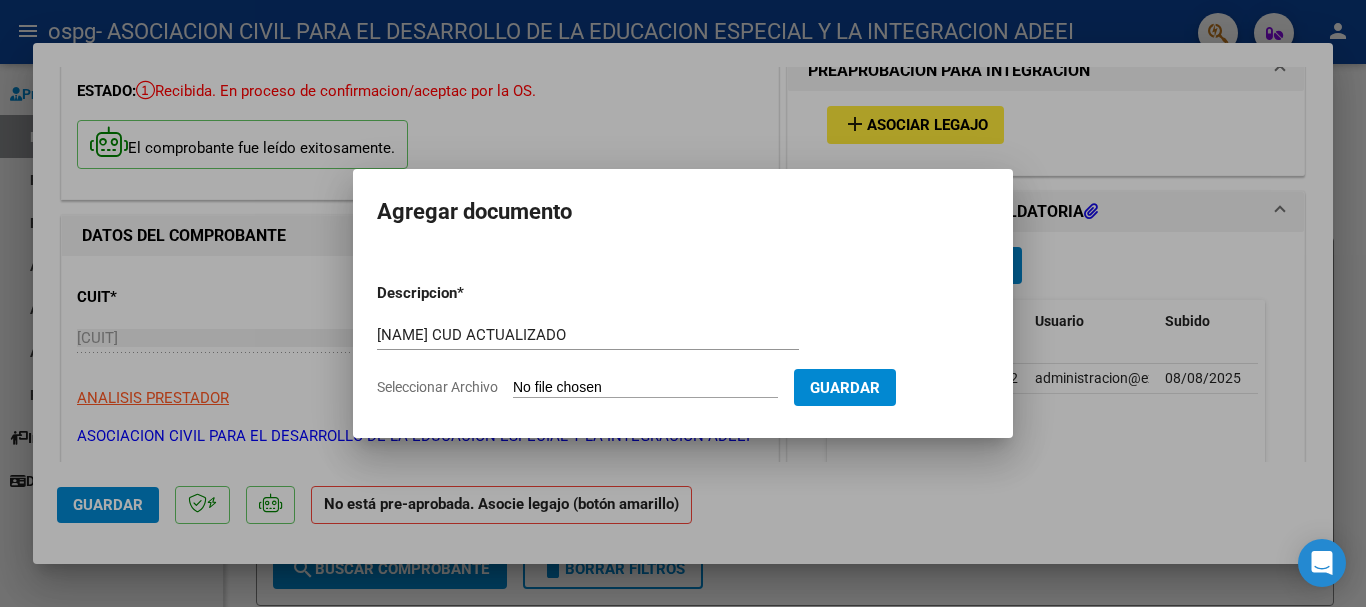 type on "C:\fakepath\CUD [NAME].jpeg" 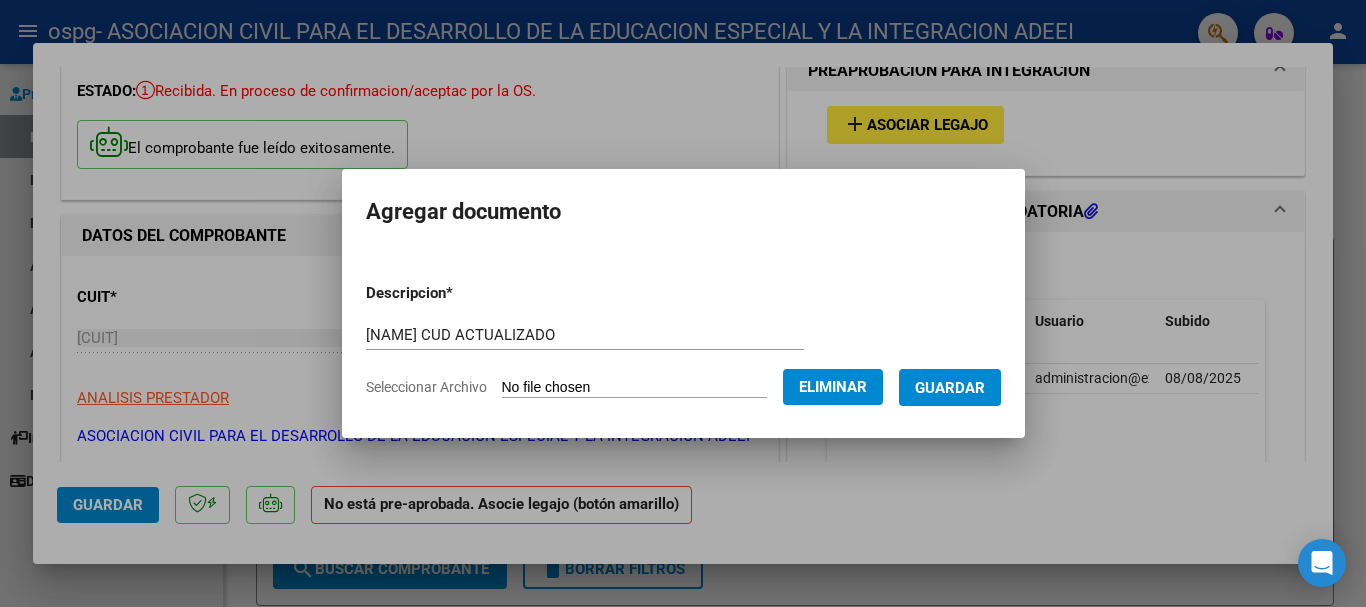 click on "Guardar" at bounding box center [950, 388] 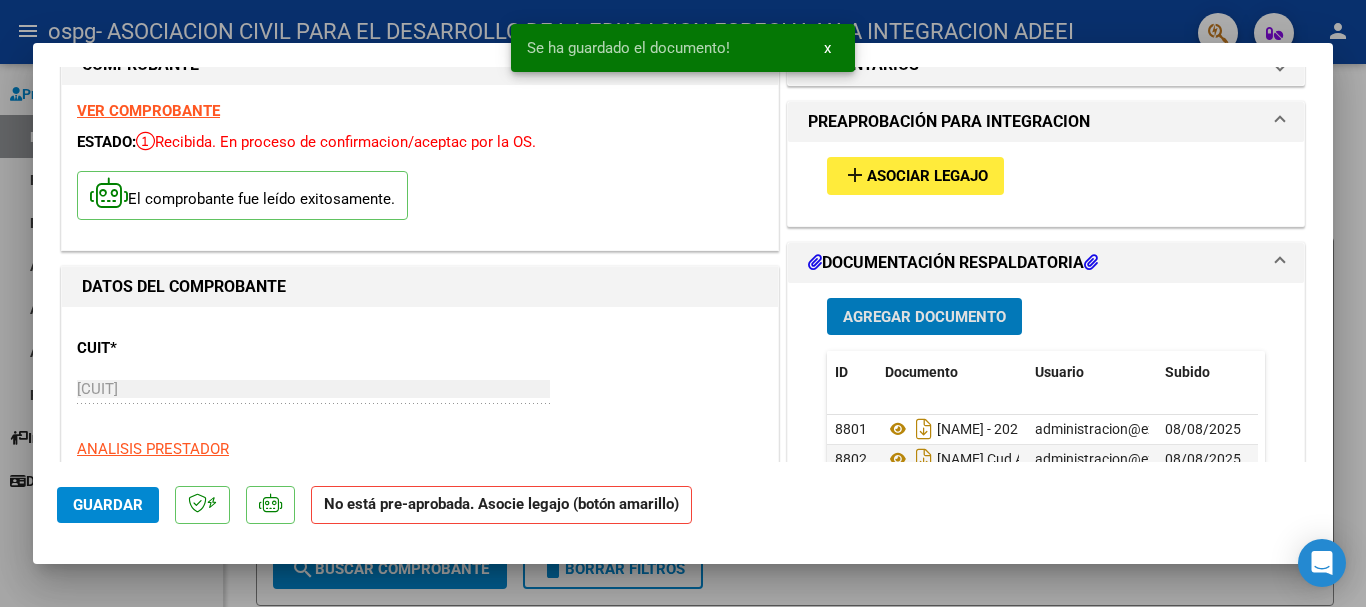 scroll, scrollTop: 0, scrollLeft: 0, axis: both 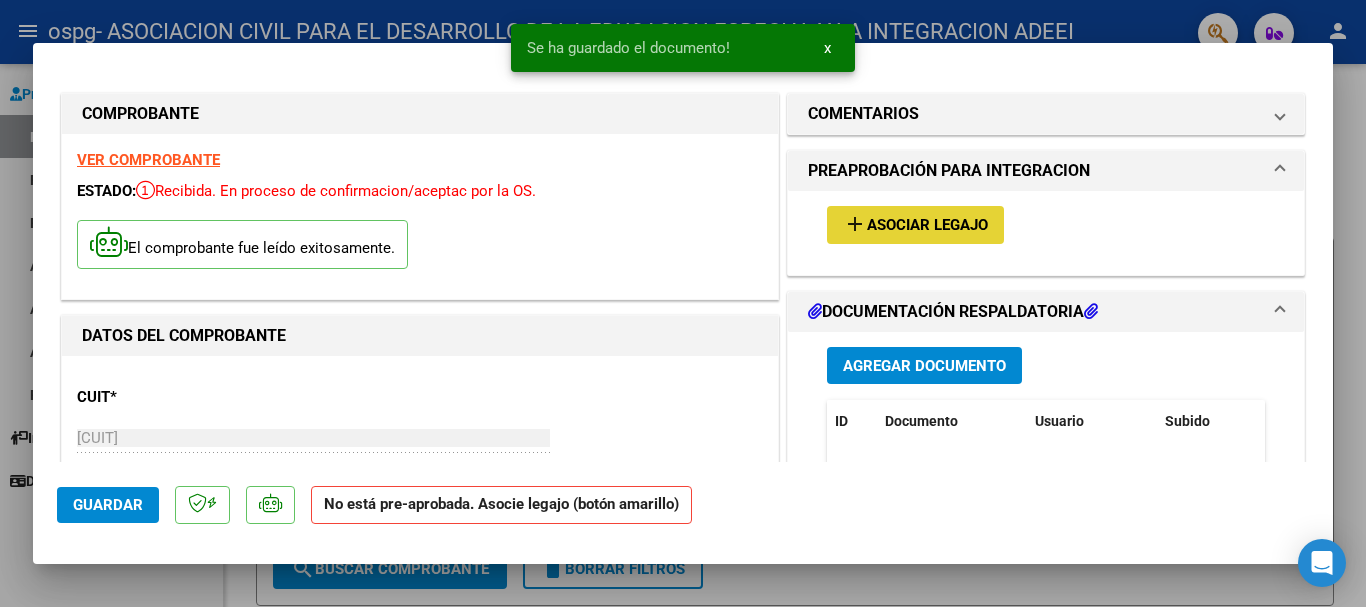 click on "Asociar Legajo" at bounding box center [927, 226] 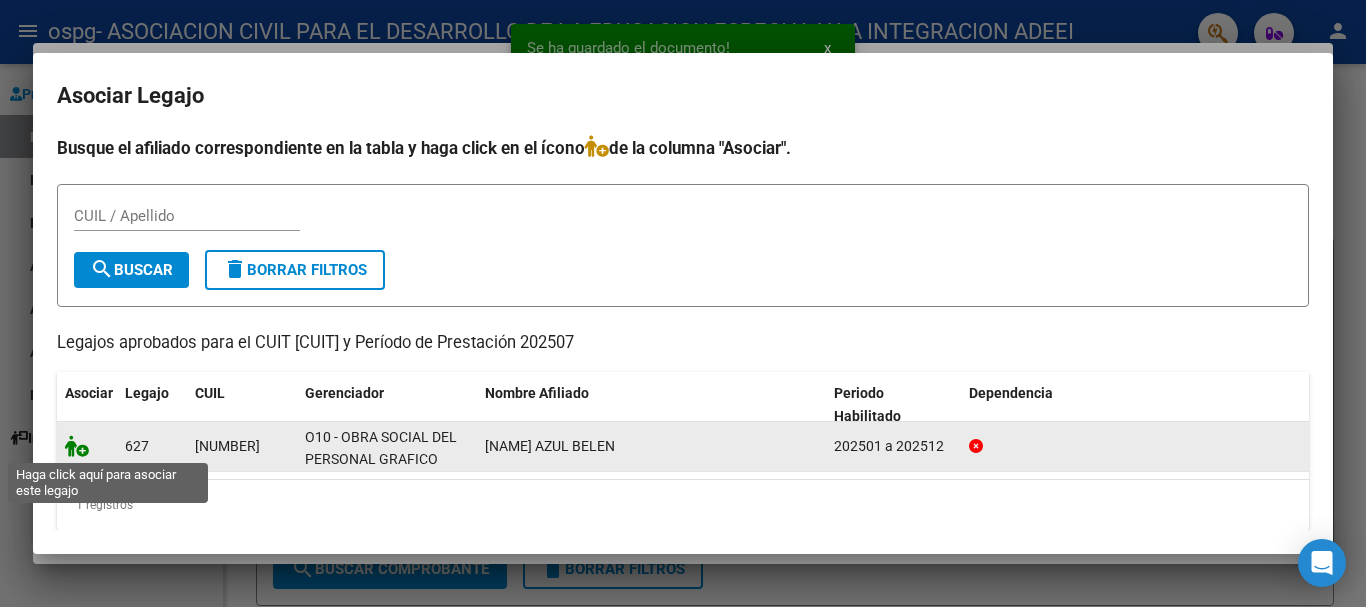 click 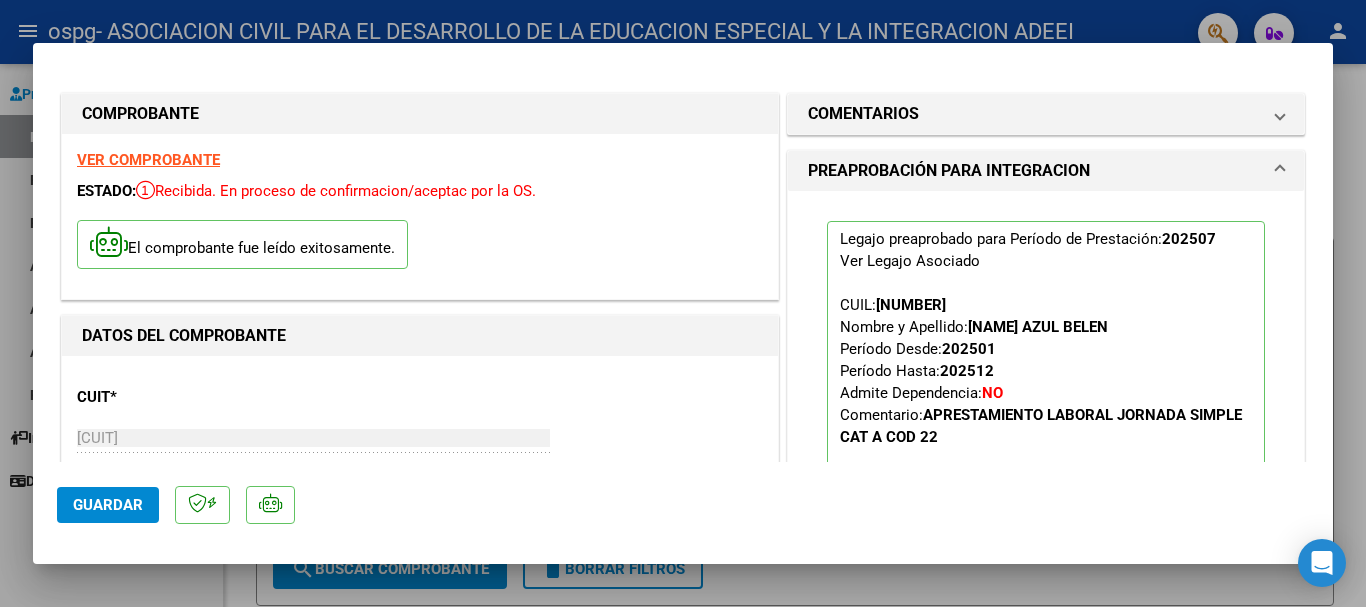 click on "Guardar" 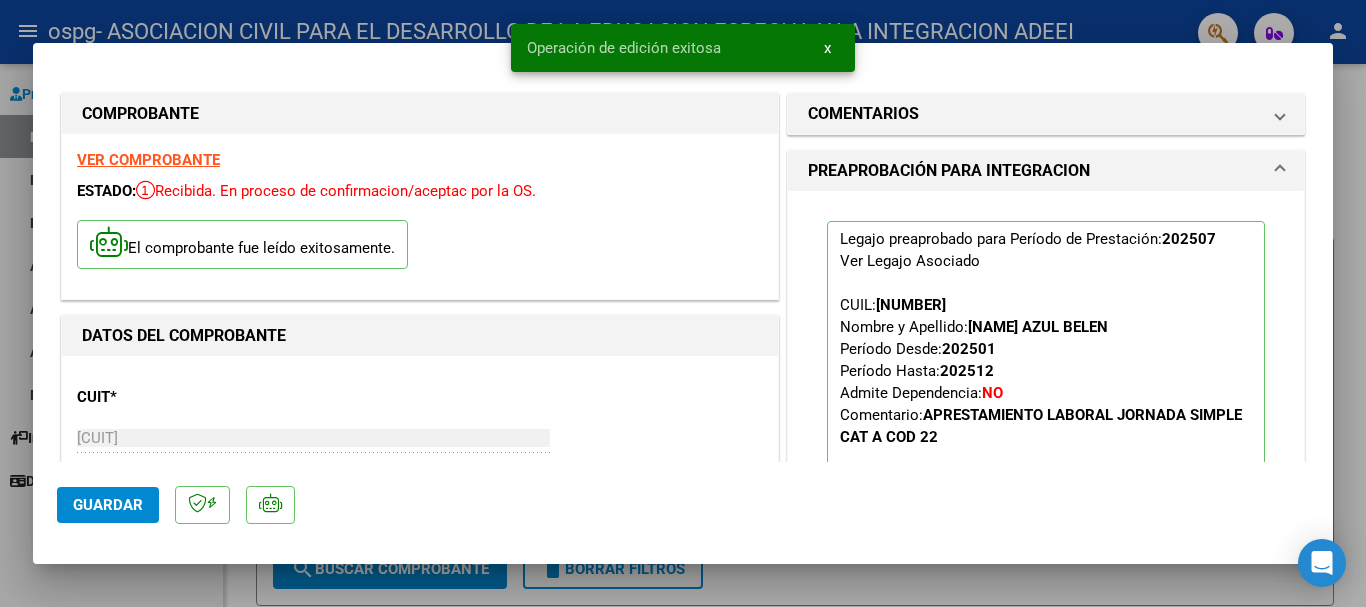 click at bounding box center [683, 303] 